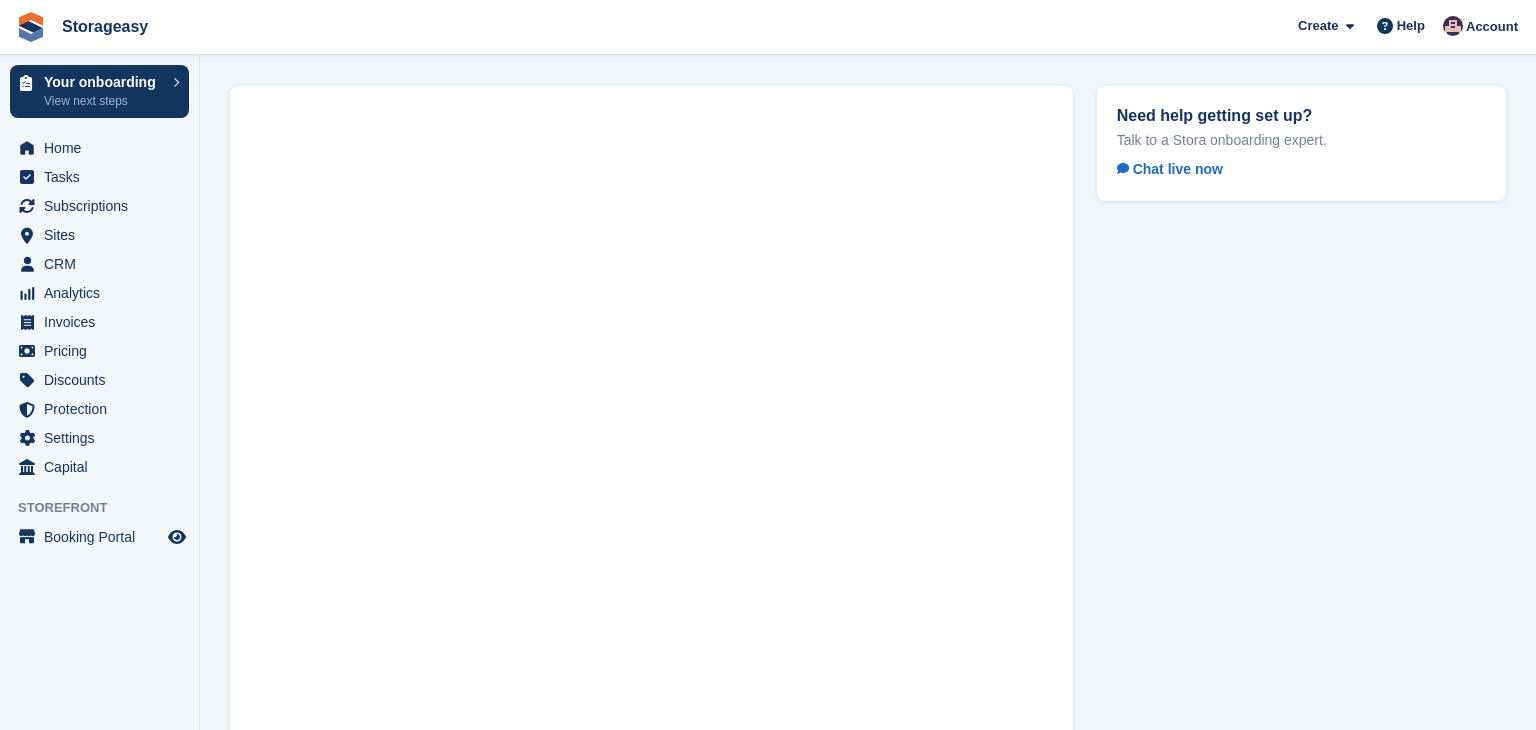 scroll, scrollTop: 0, scrollLeft: 0, axis: both 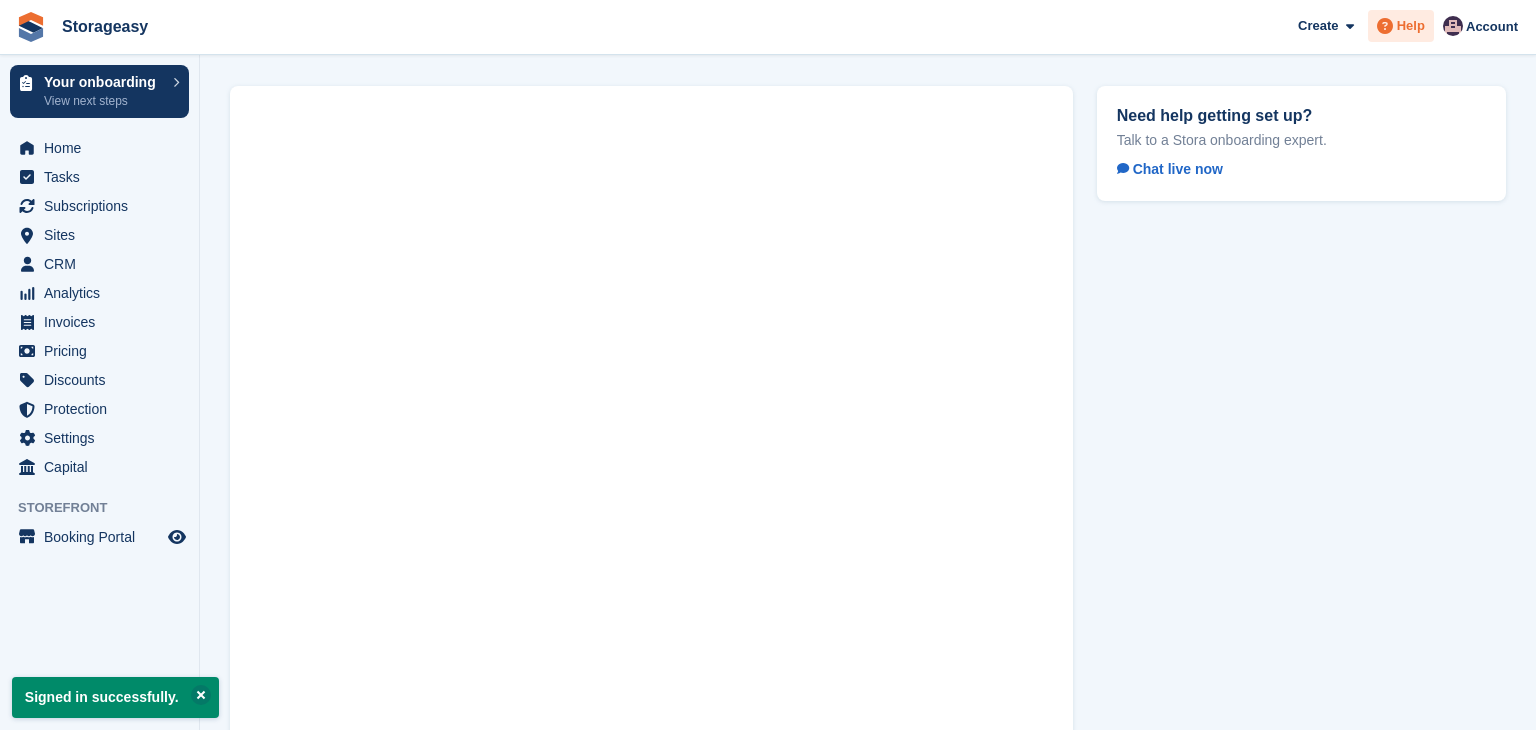 click on "Help" at bounding box center (1401, 26) 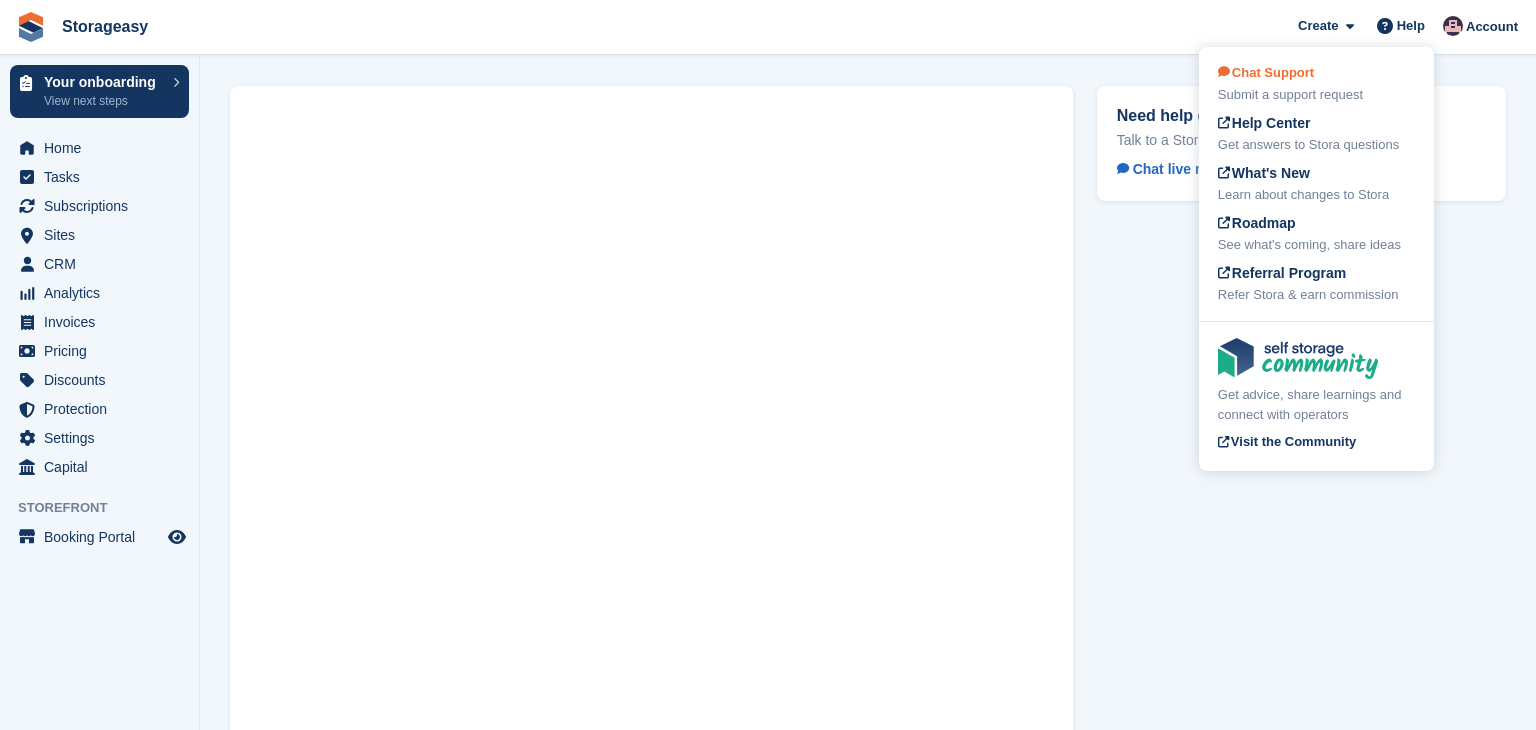 click on "Submit a support request" at bounding box center [1316, 95] 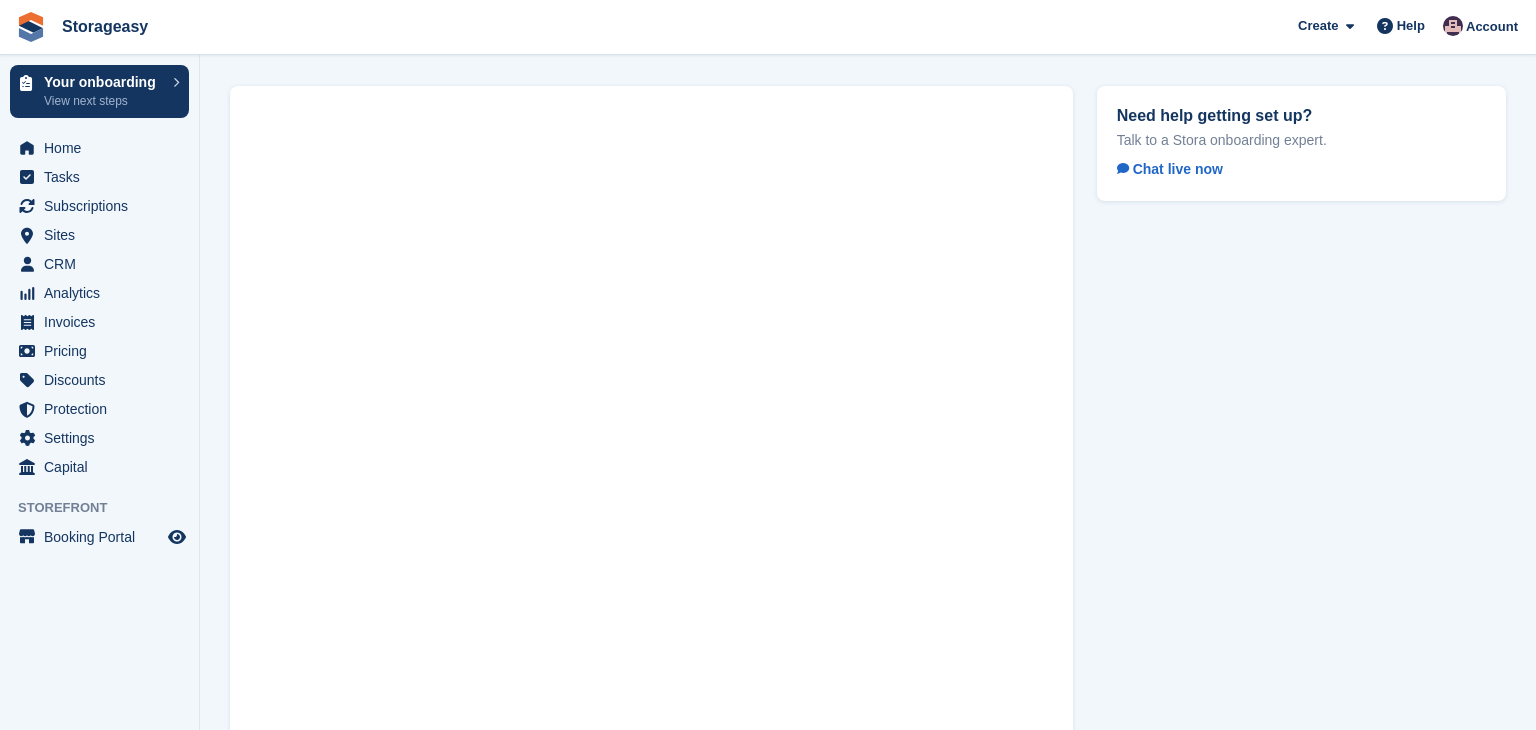click on "Chat live now" at bounding box center [1170, 169] 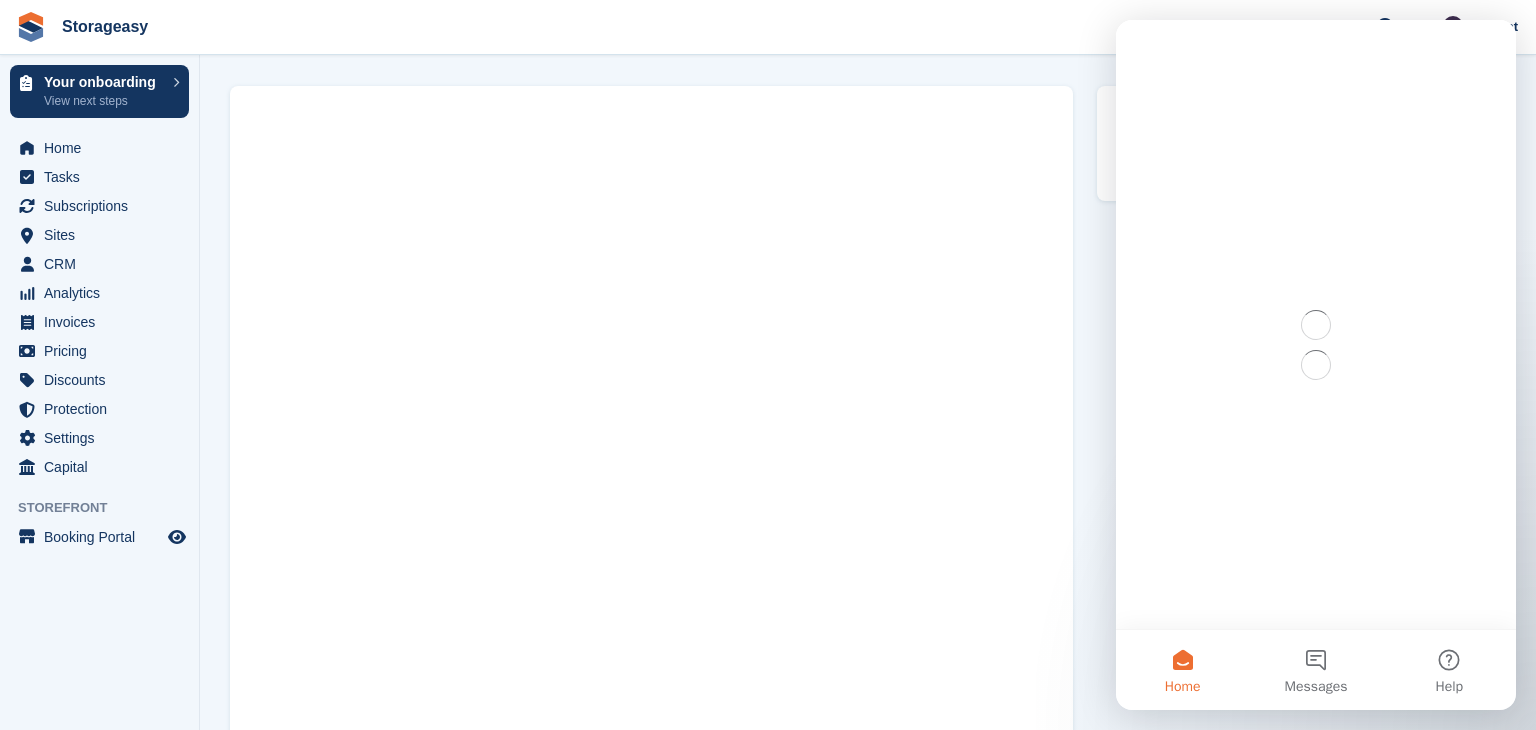 scroll, scrollTop: 0, scrollLeft: 0, axis: both 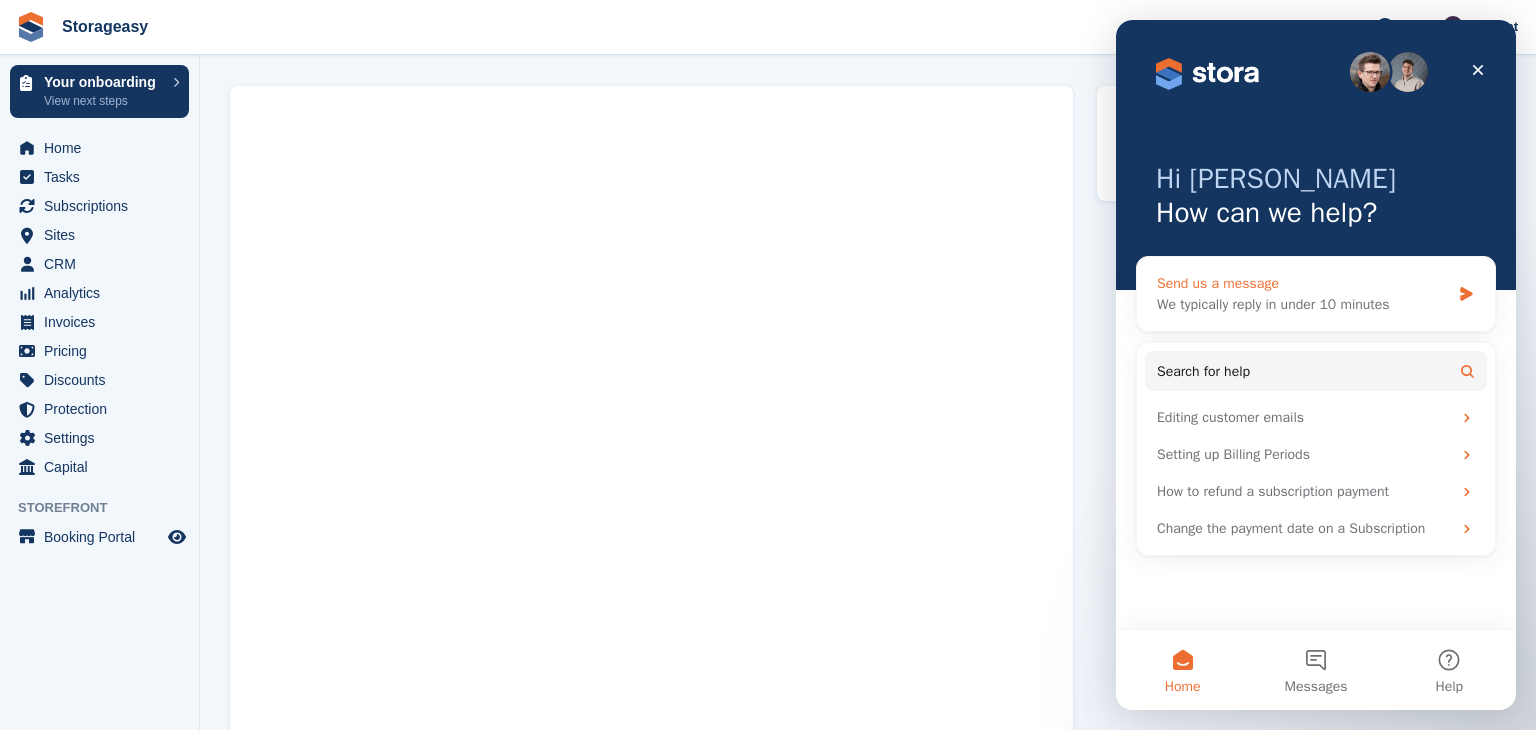 click on "We typically reply in under 10 minutes" at bounding box center (1303, 304) 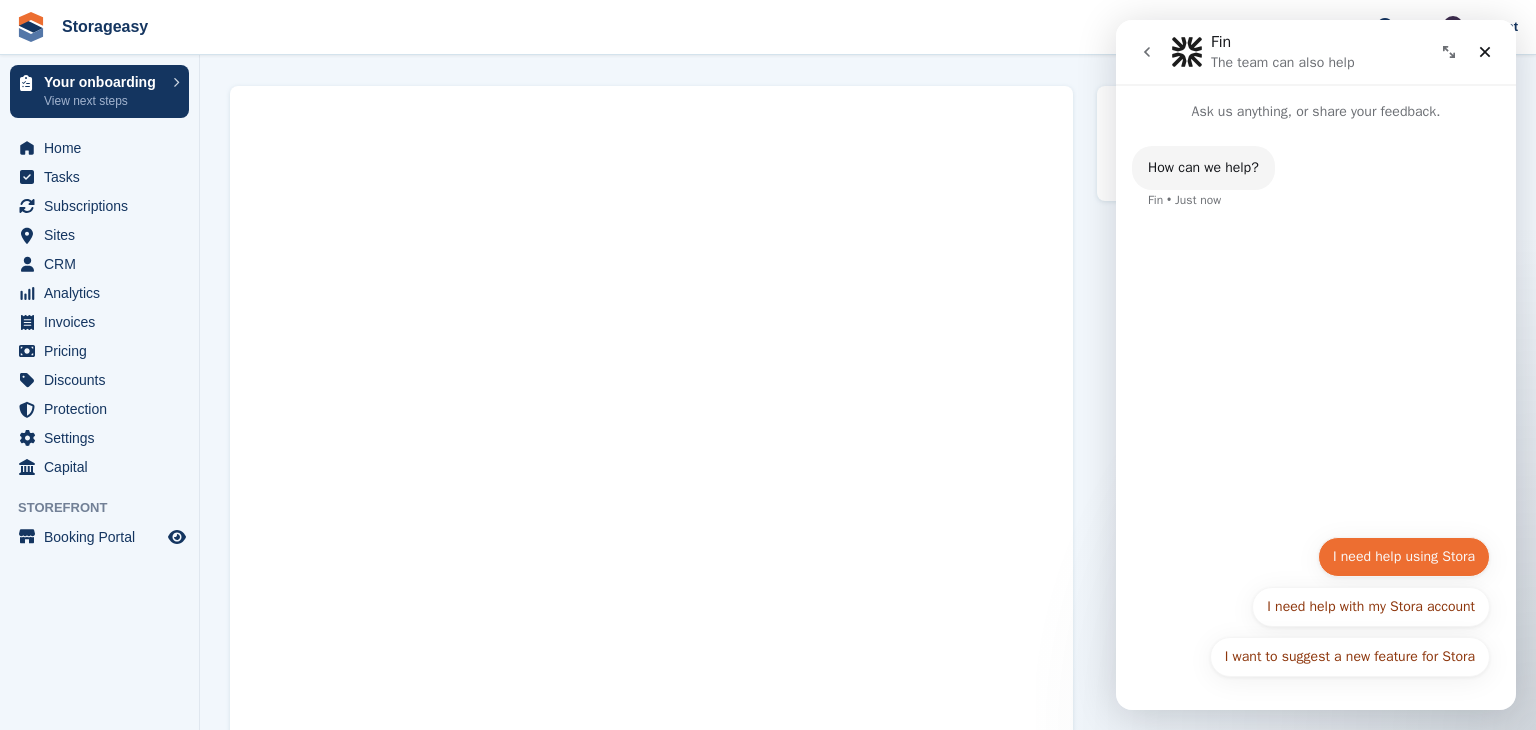 click on "I need help using Stora" at bounding box center [1404, 557] 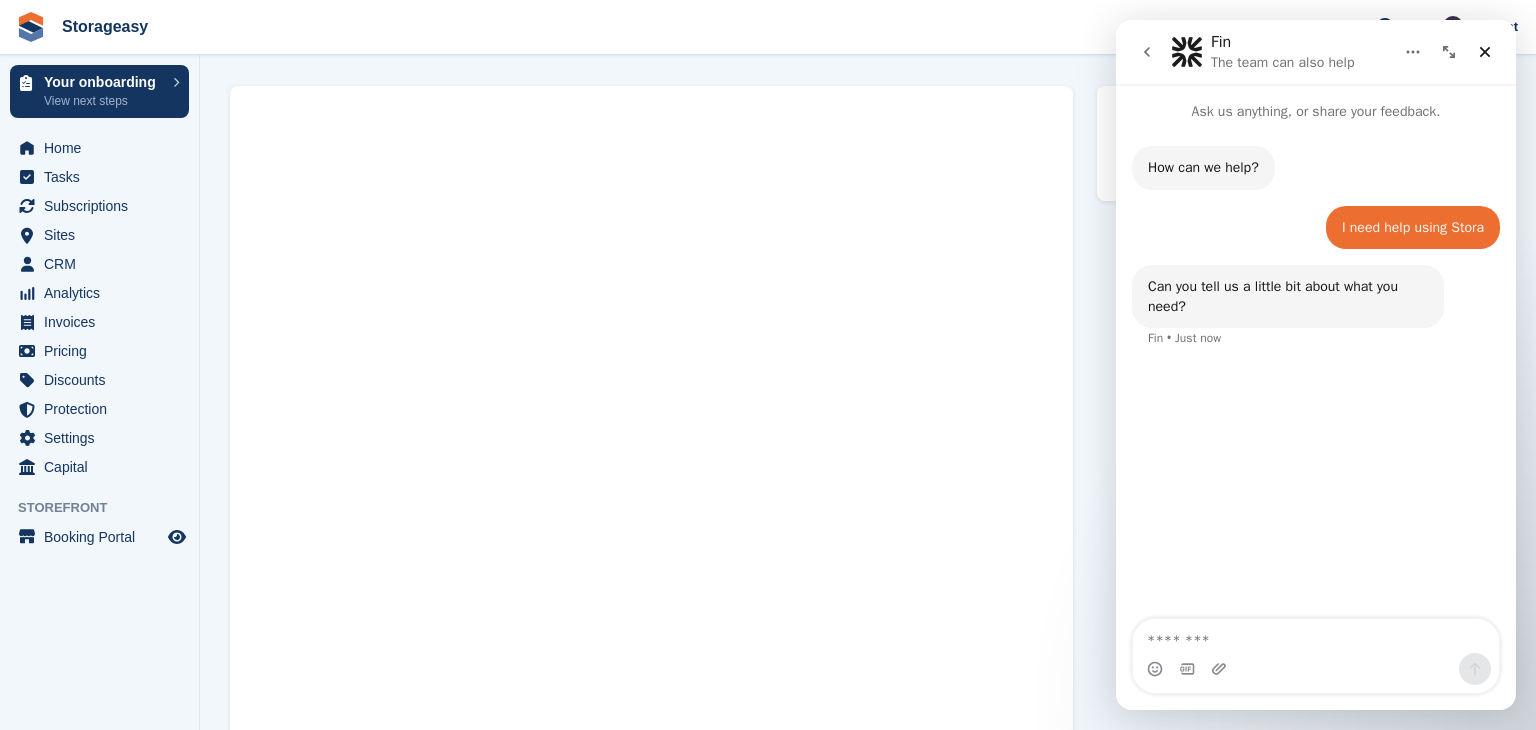 click at bounding box center (1316, 669) 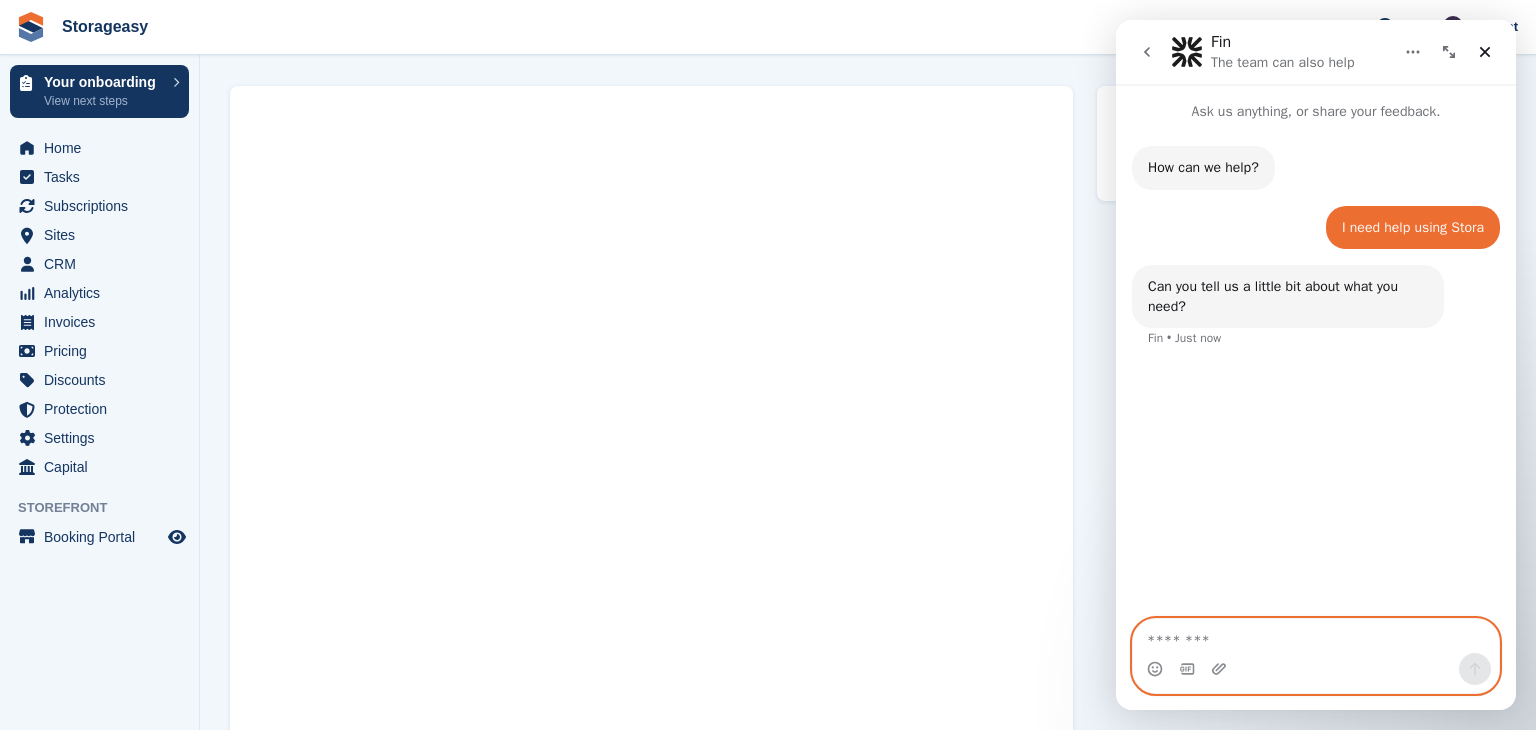 click at bounding box center (1316, 636) 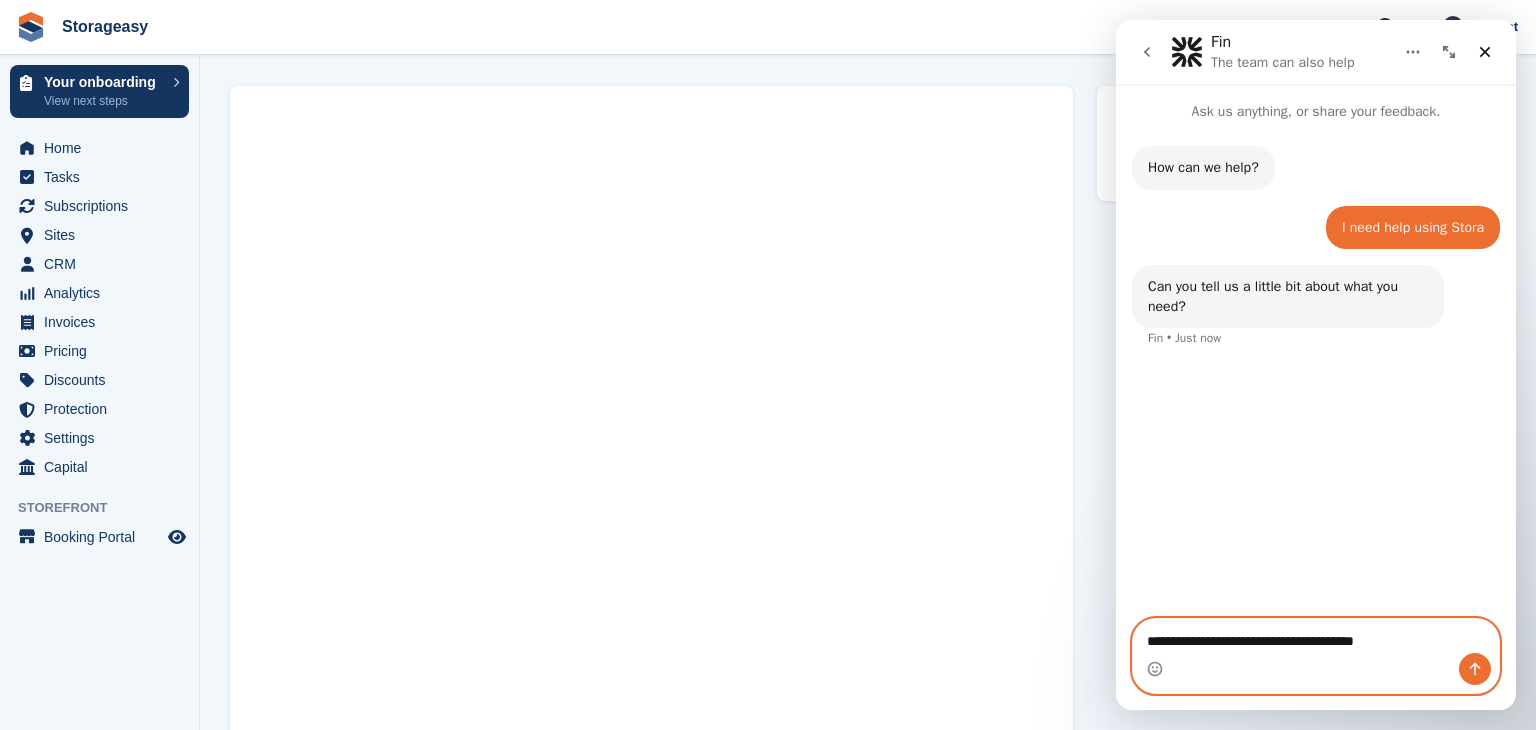 type on "**********" 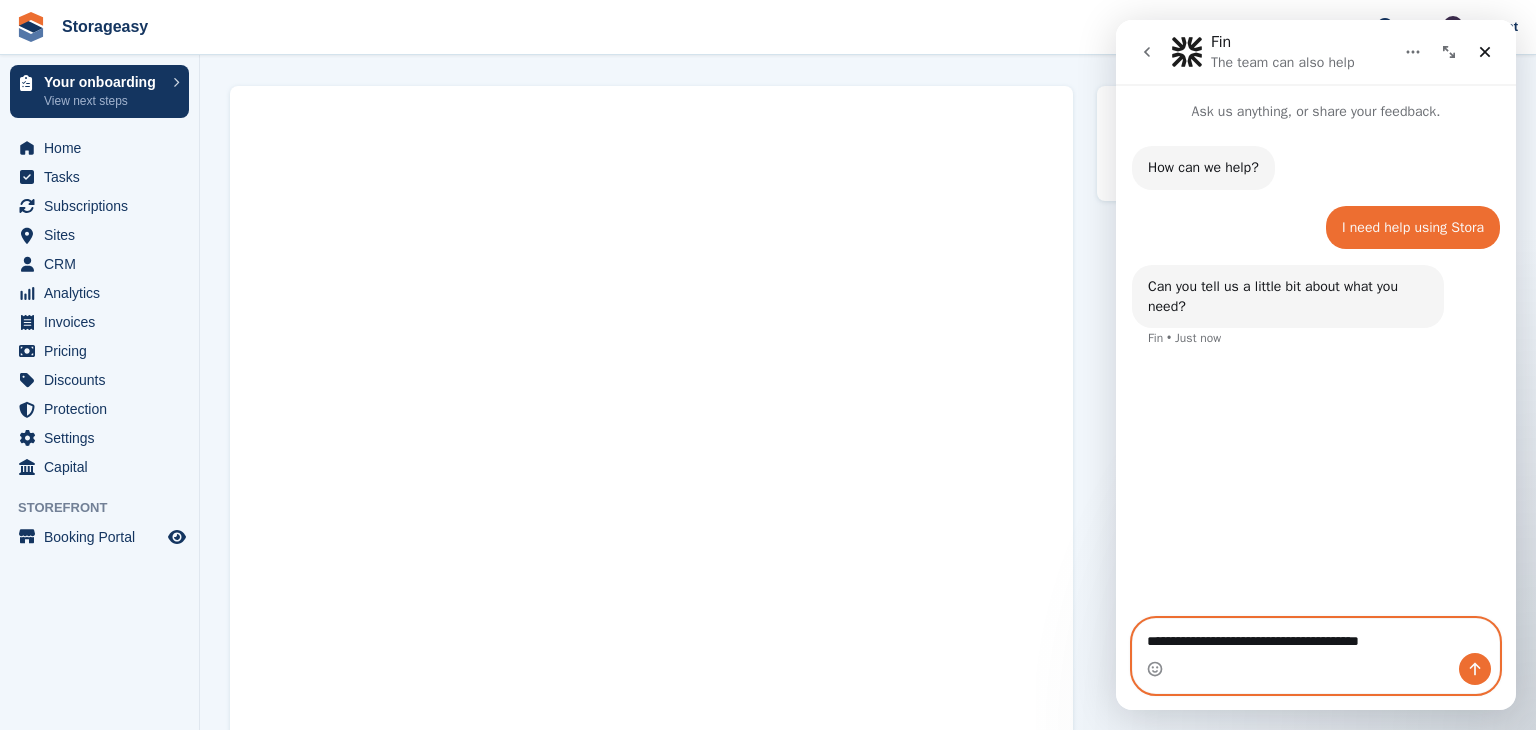 type 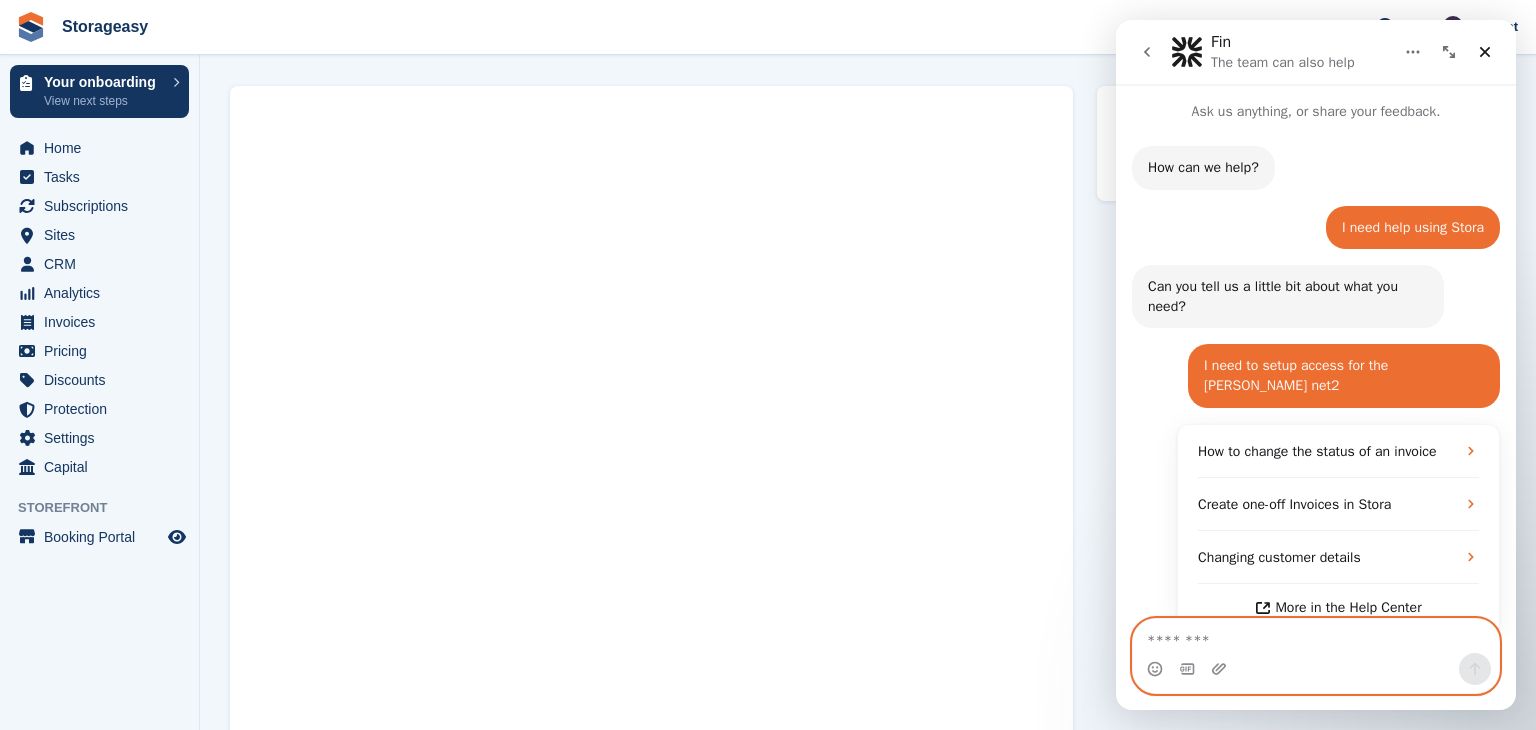 scroll, scrollTop: 152, scrollLeft: 0, axis: vertical 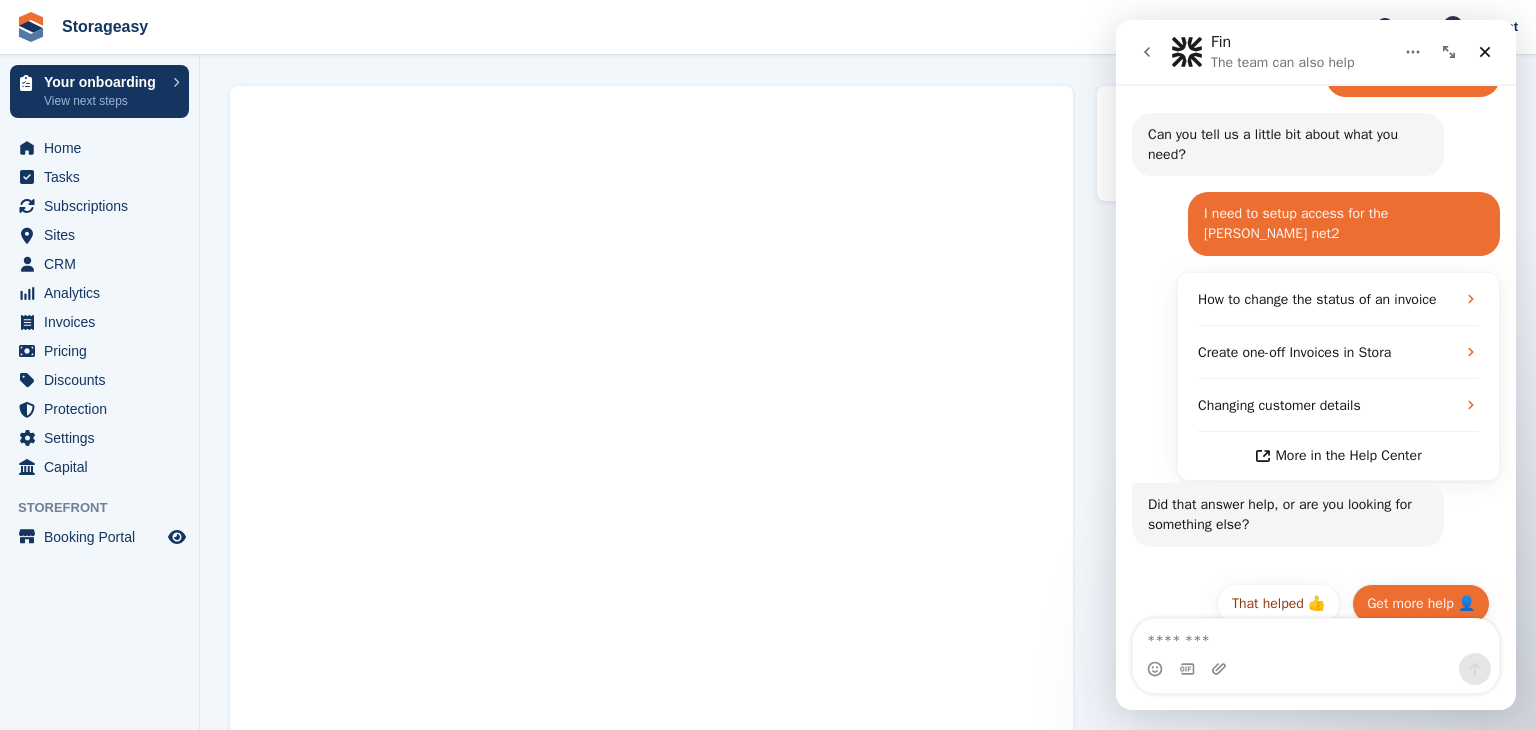 click on "Get more help 👤" at bounding box center [1421, 604] 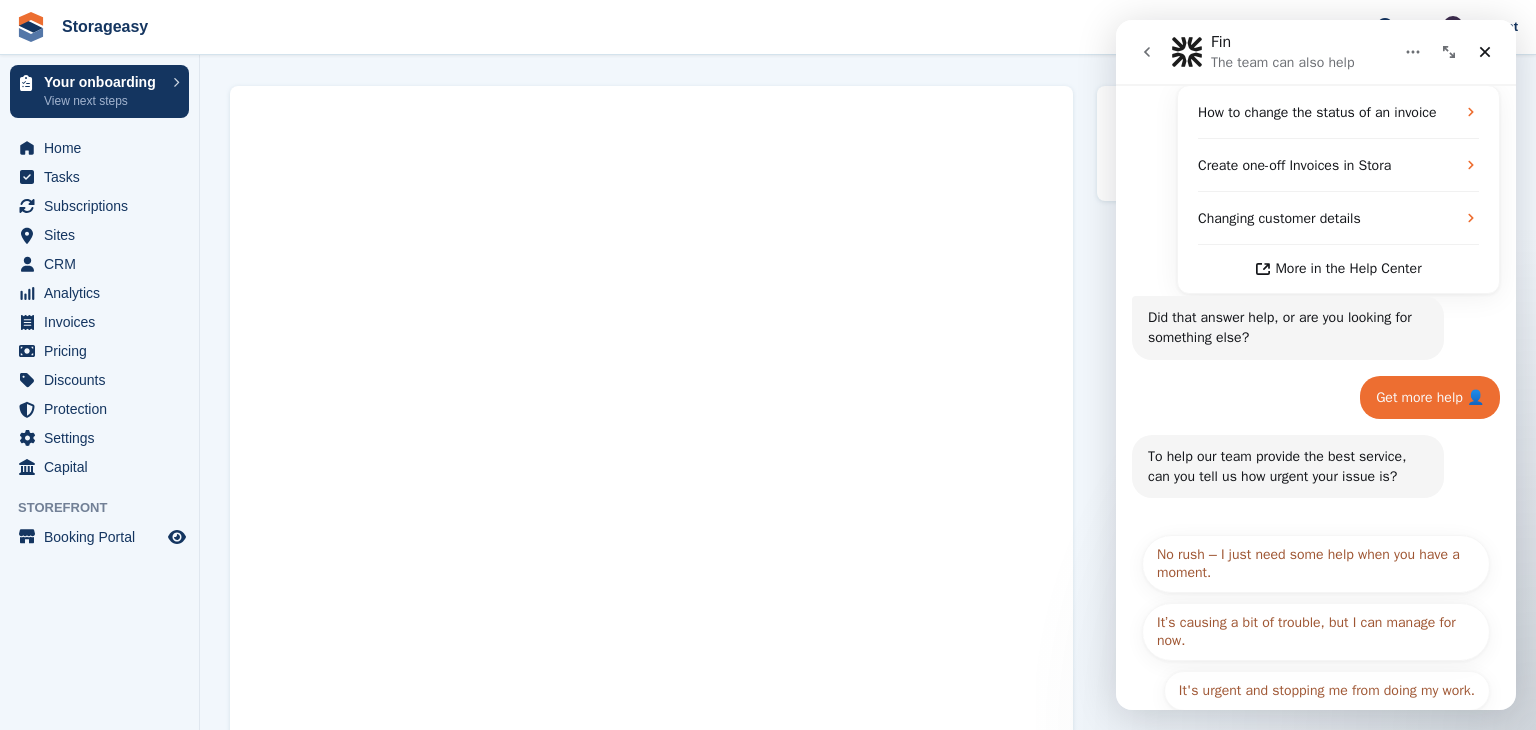 scroll, scrollTop: 353, scrollLeft: 0, axis: vertical 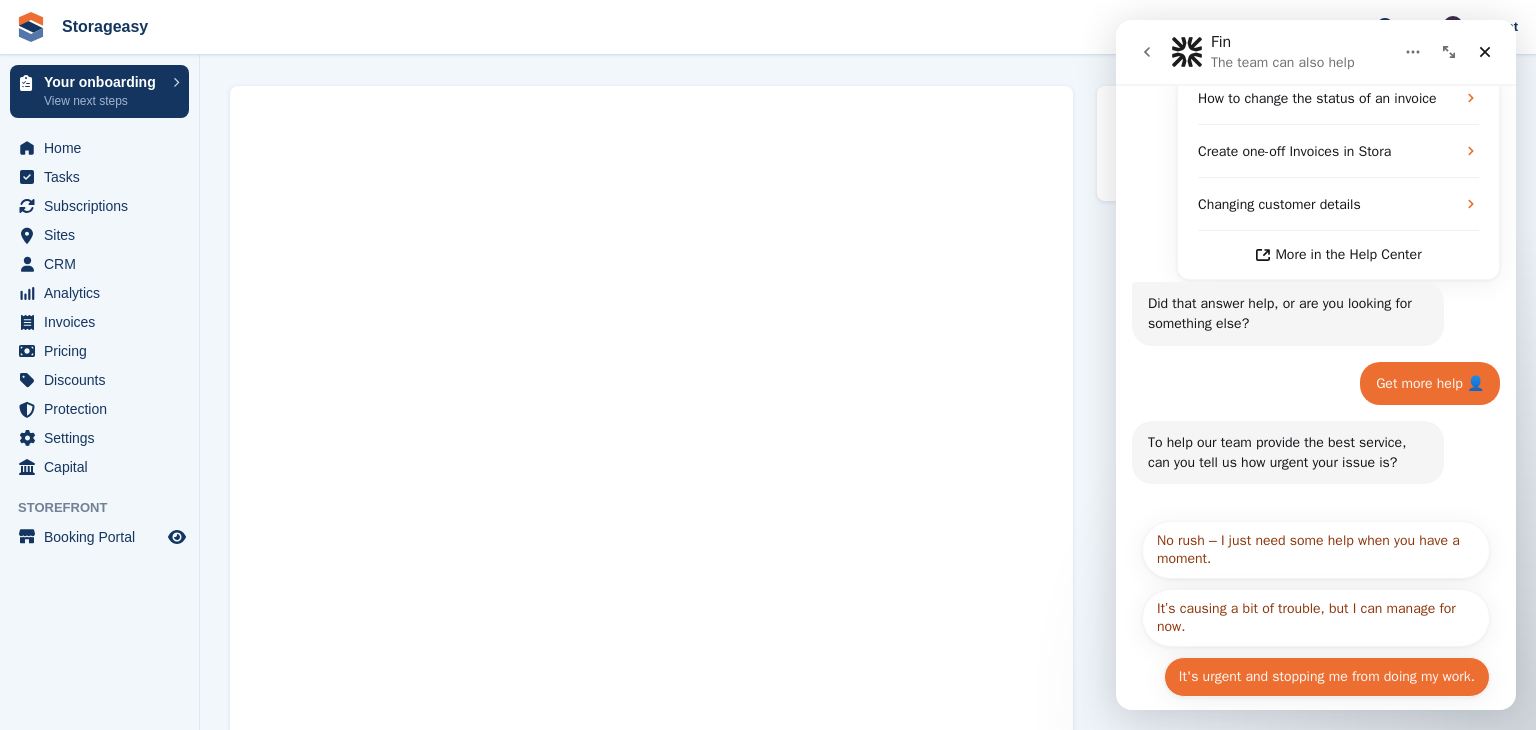 click on "It's urgent and stopping me from doing my work." at bounding box center [1327, 677] 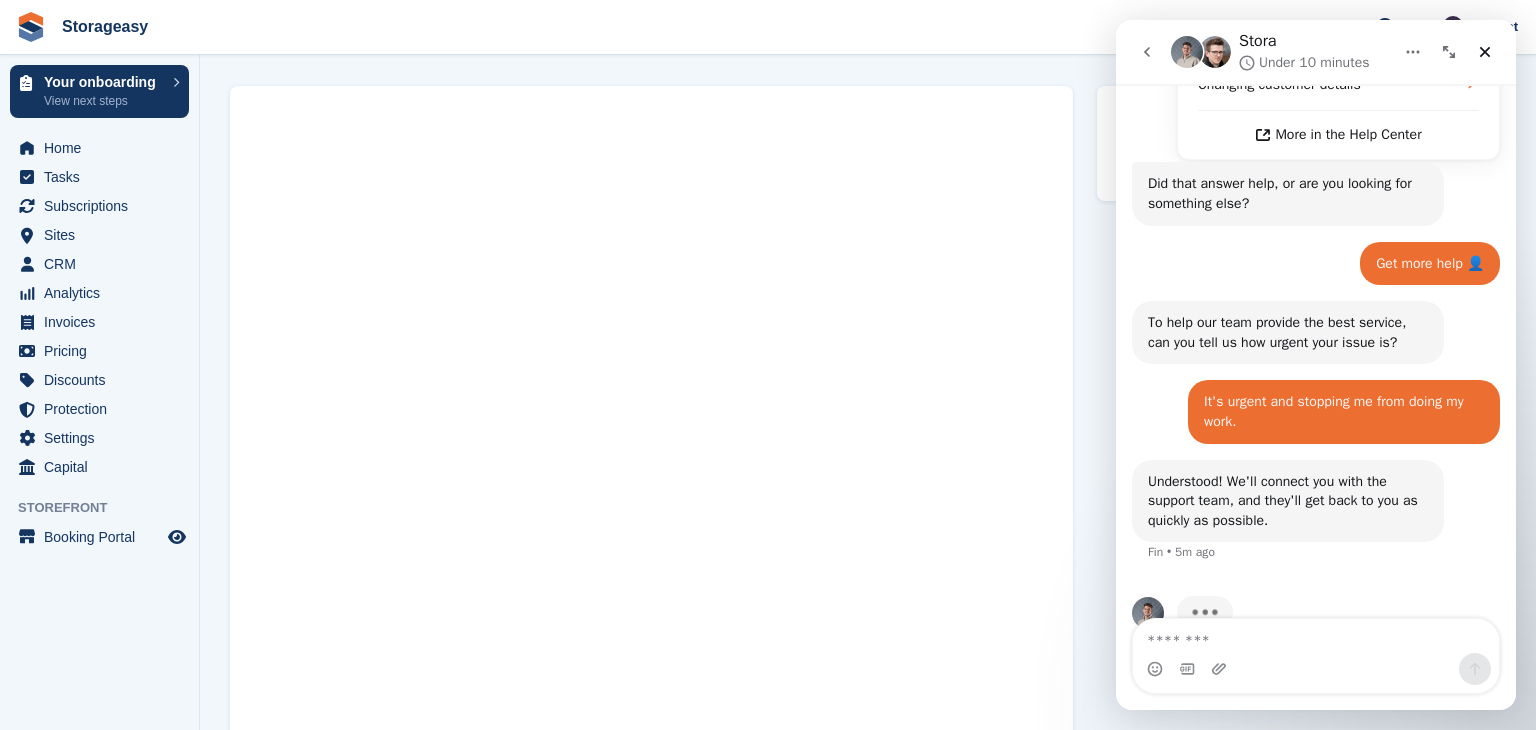 scroll, scrollTop: 551, scrollLeft: 0, axis: vertical 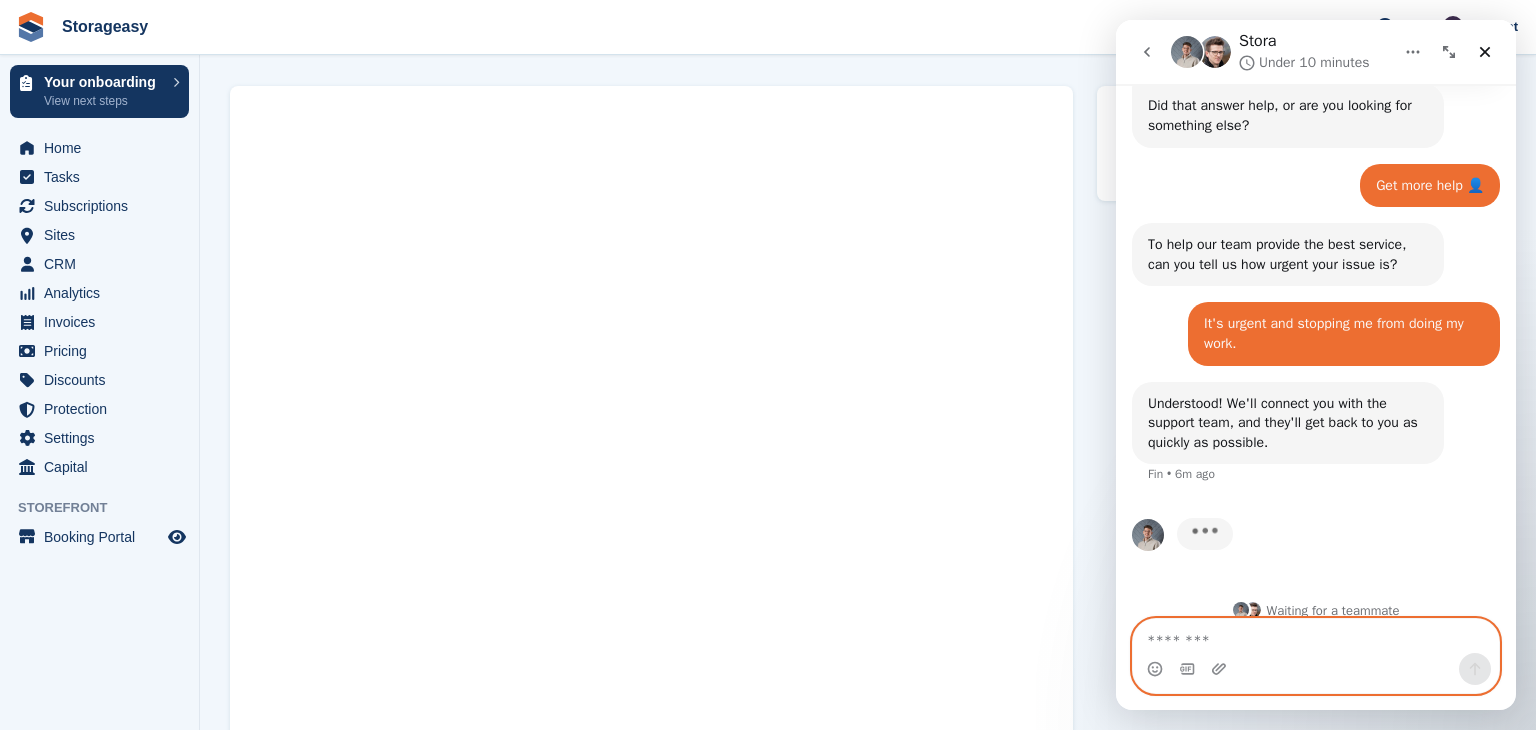 click at bounding box center [1316, 636] 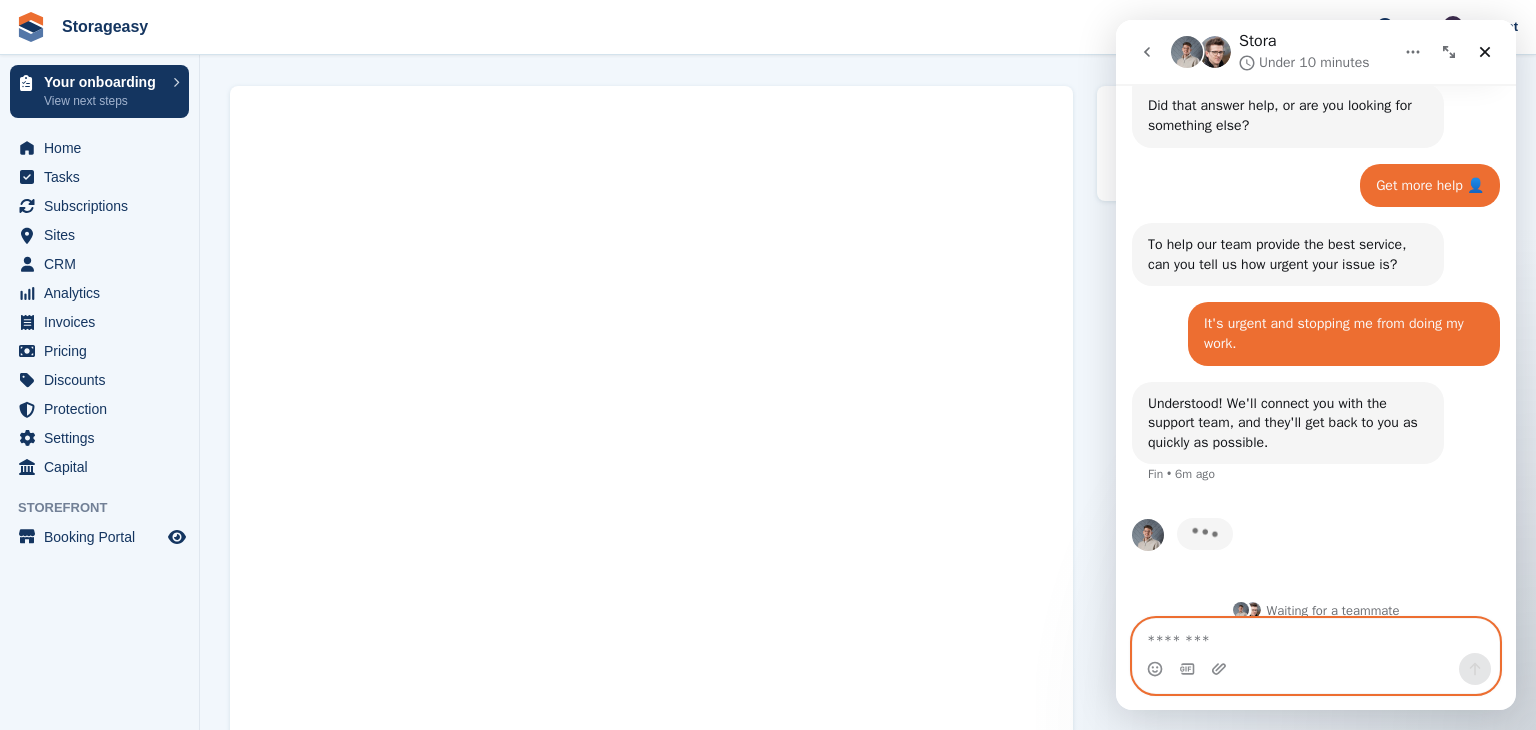 click at bounding box center [1316, 636] 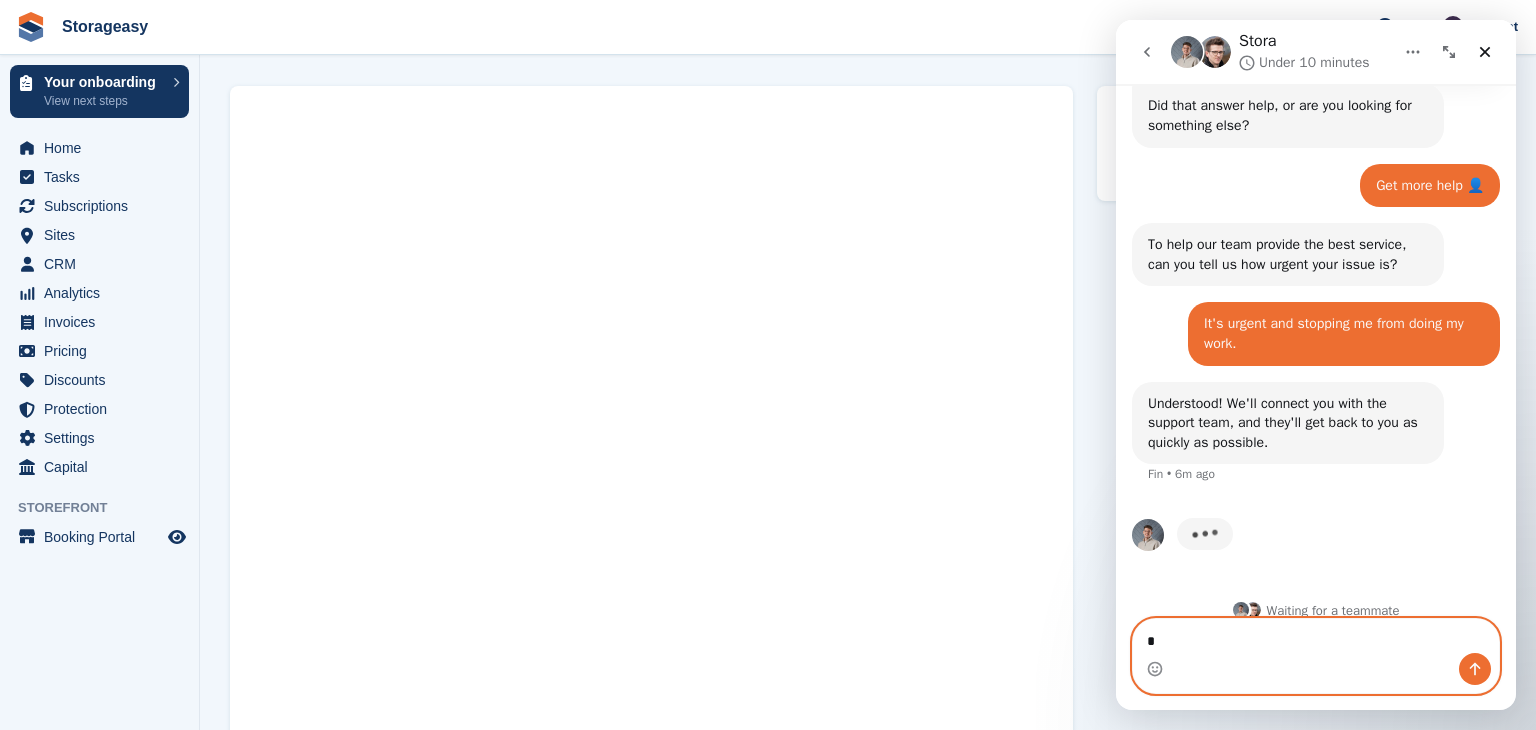 type on "**" 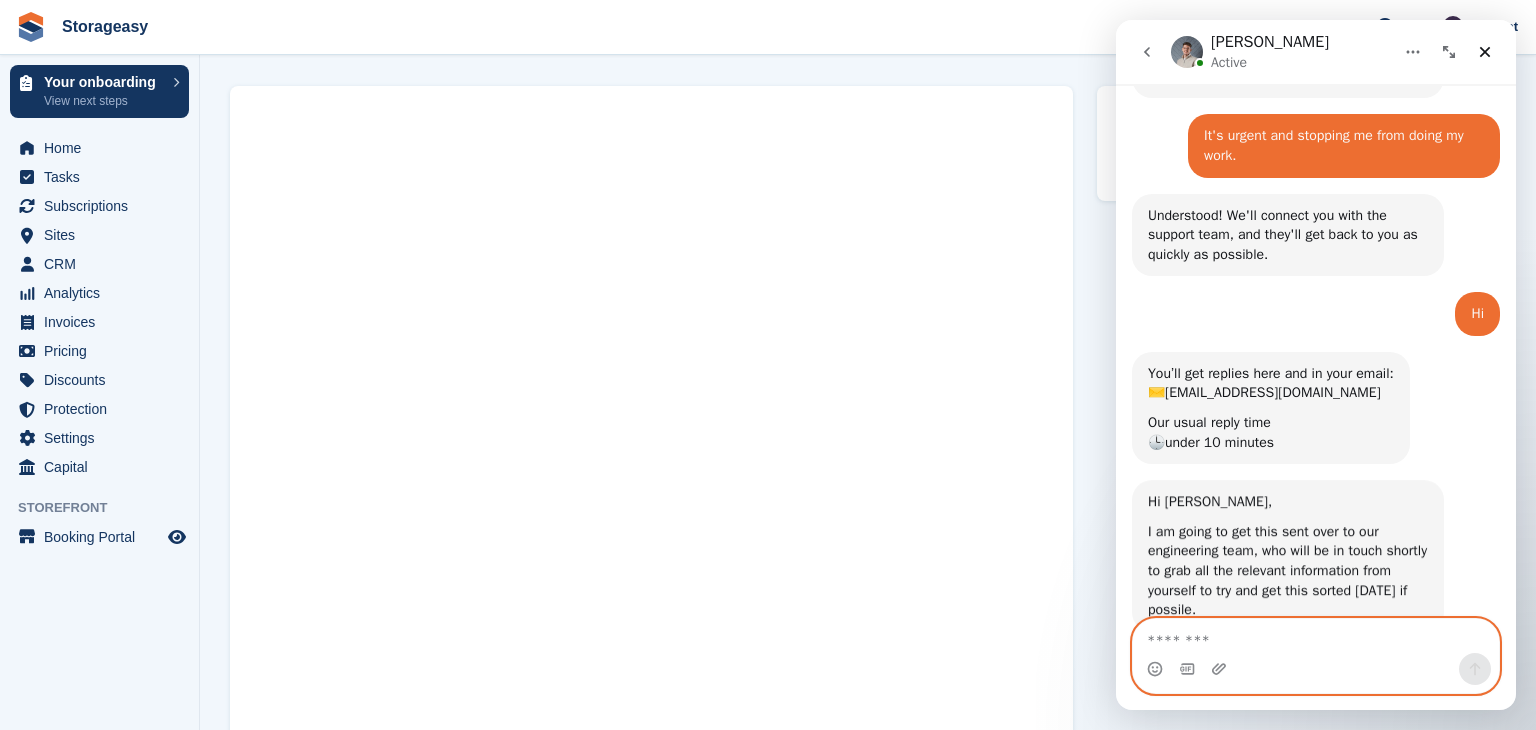 scroll, scrollTop: 773, scrollLeft: 0, axis: vertical 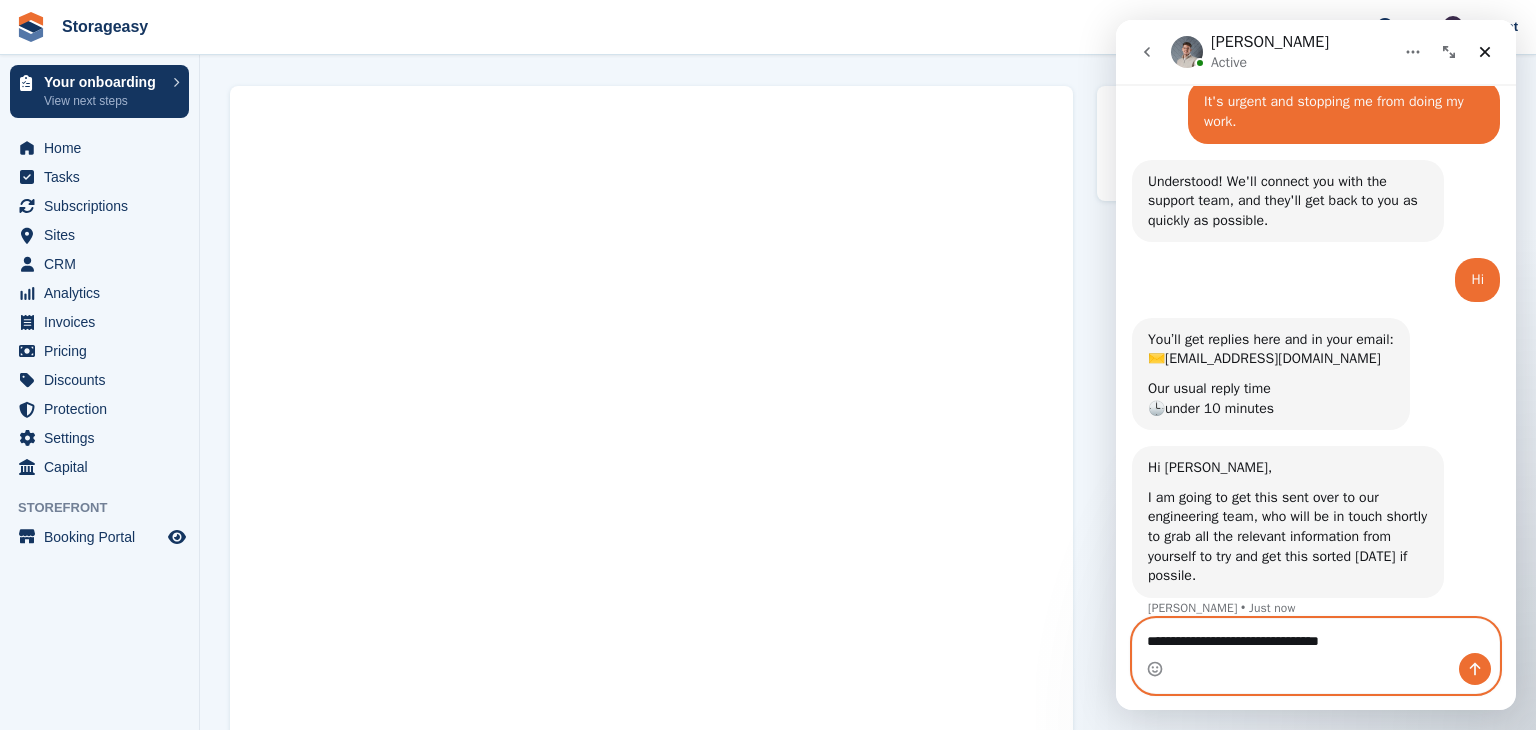 type on "**********" 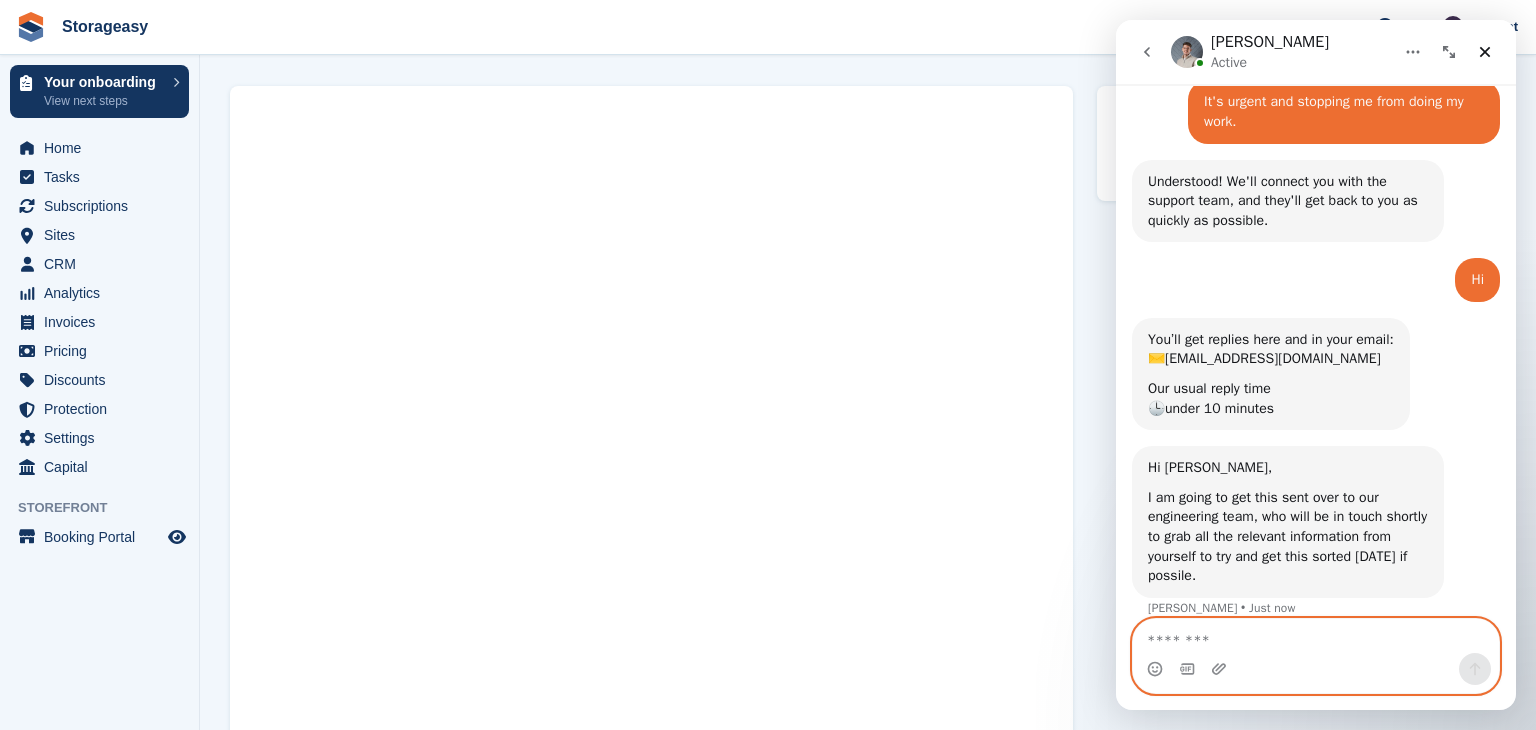 scroll, scrollTop: 832, scrollLeft: 0, axis: vertical 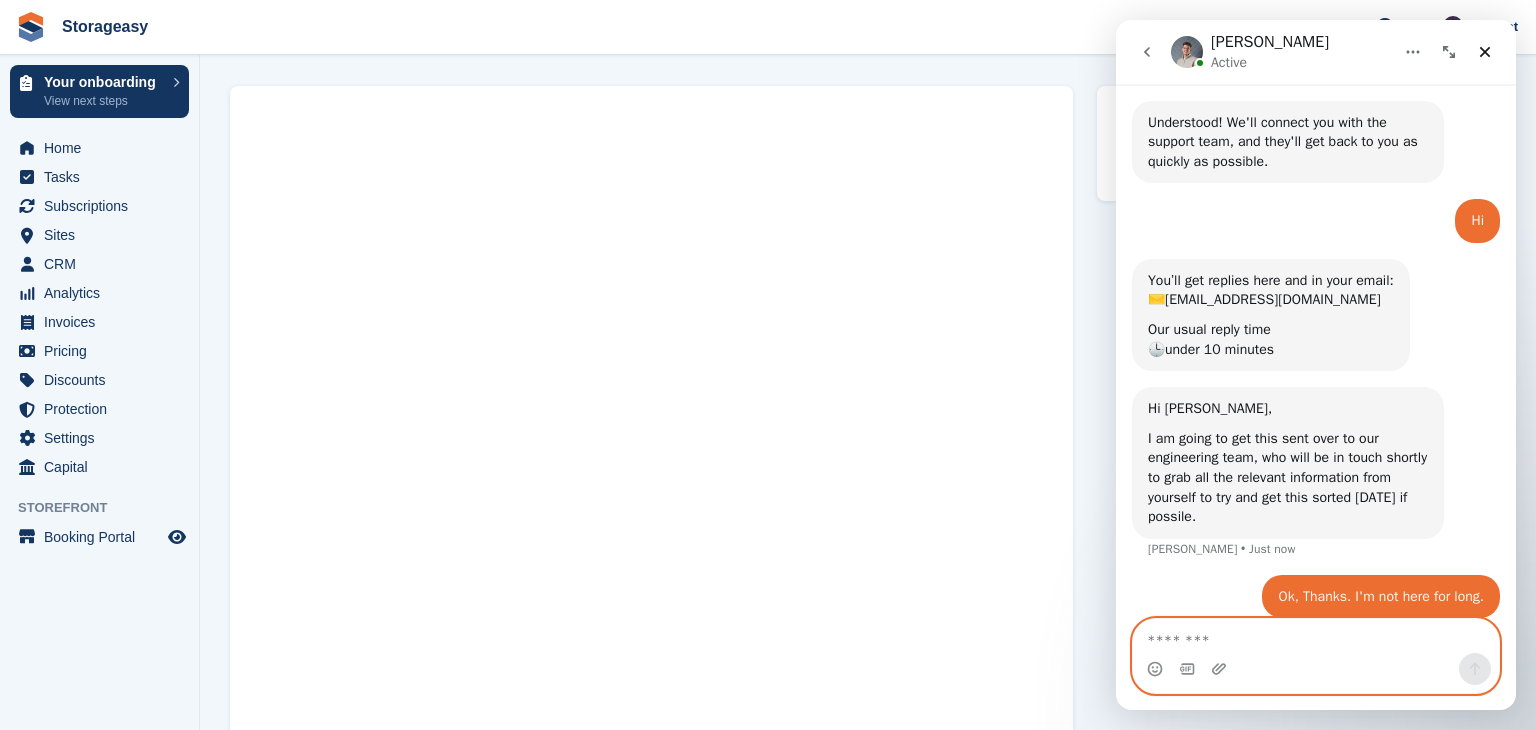 click at bounding box center (1316, 636) 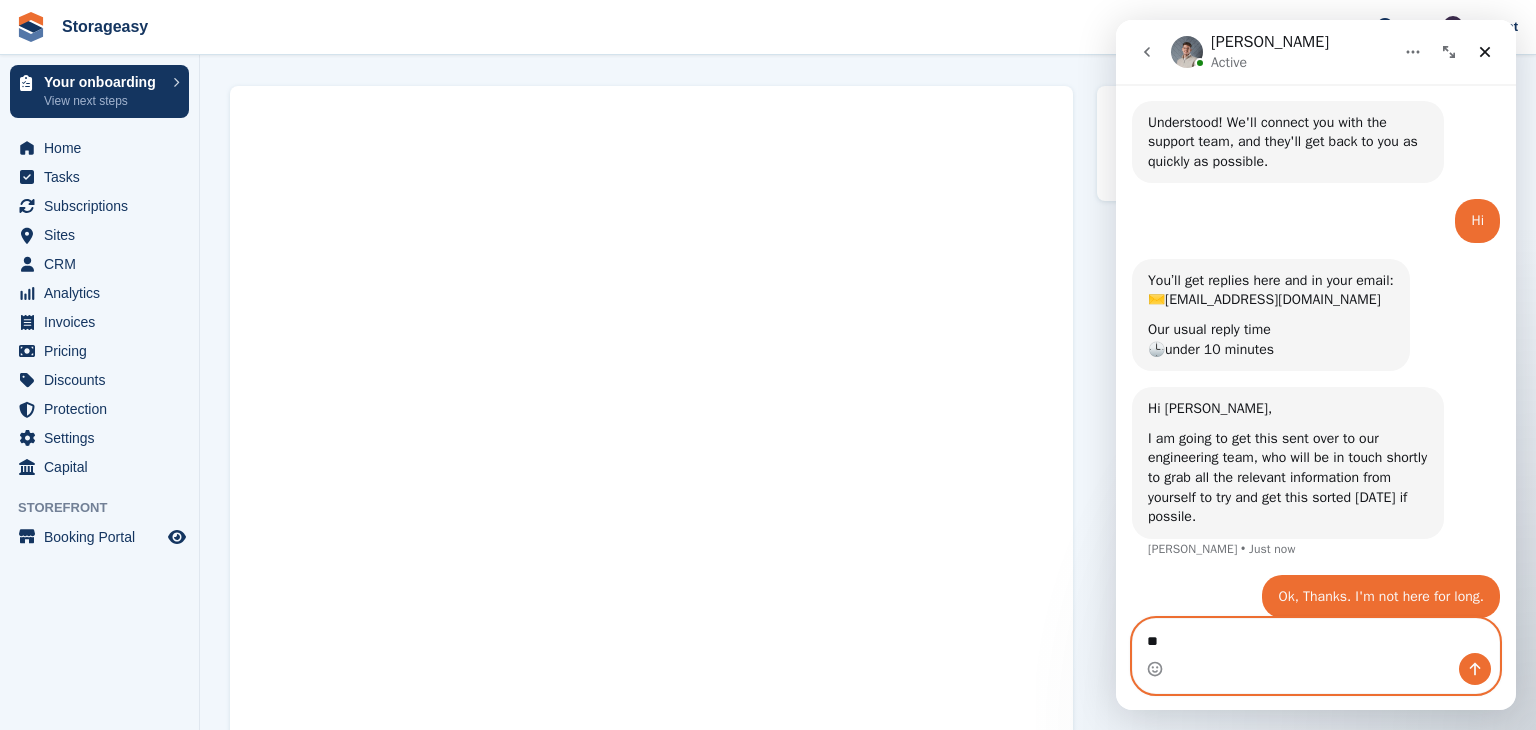 type on "*" 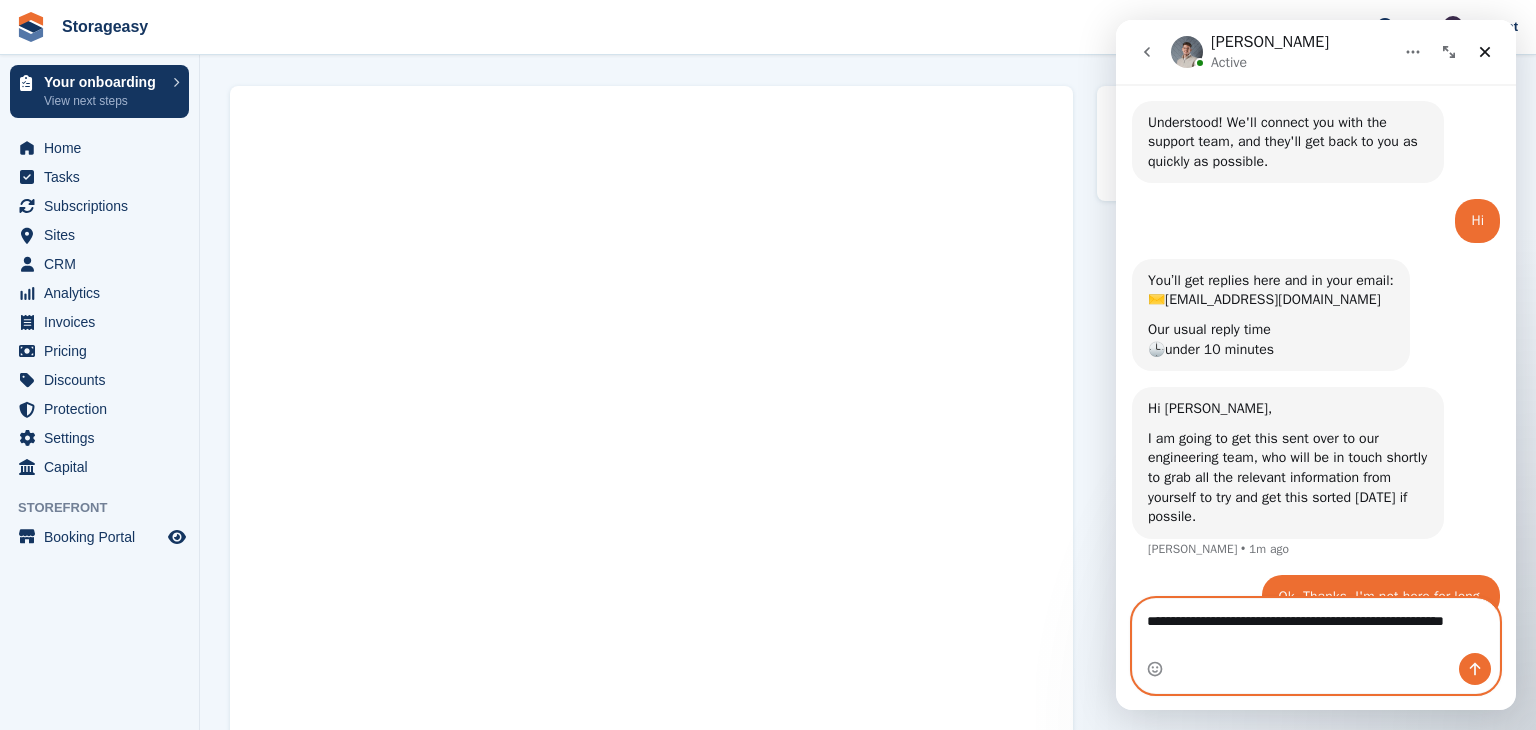 scroll, scrollTop: 852, scrollLeft: 0, axis: vertical 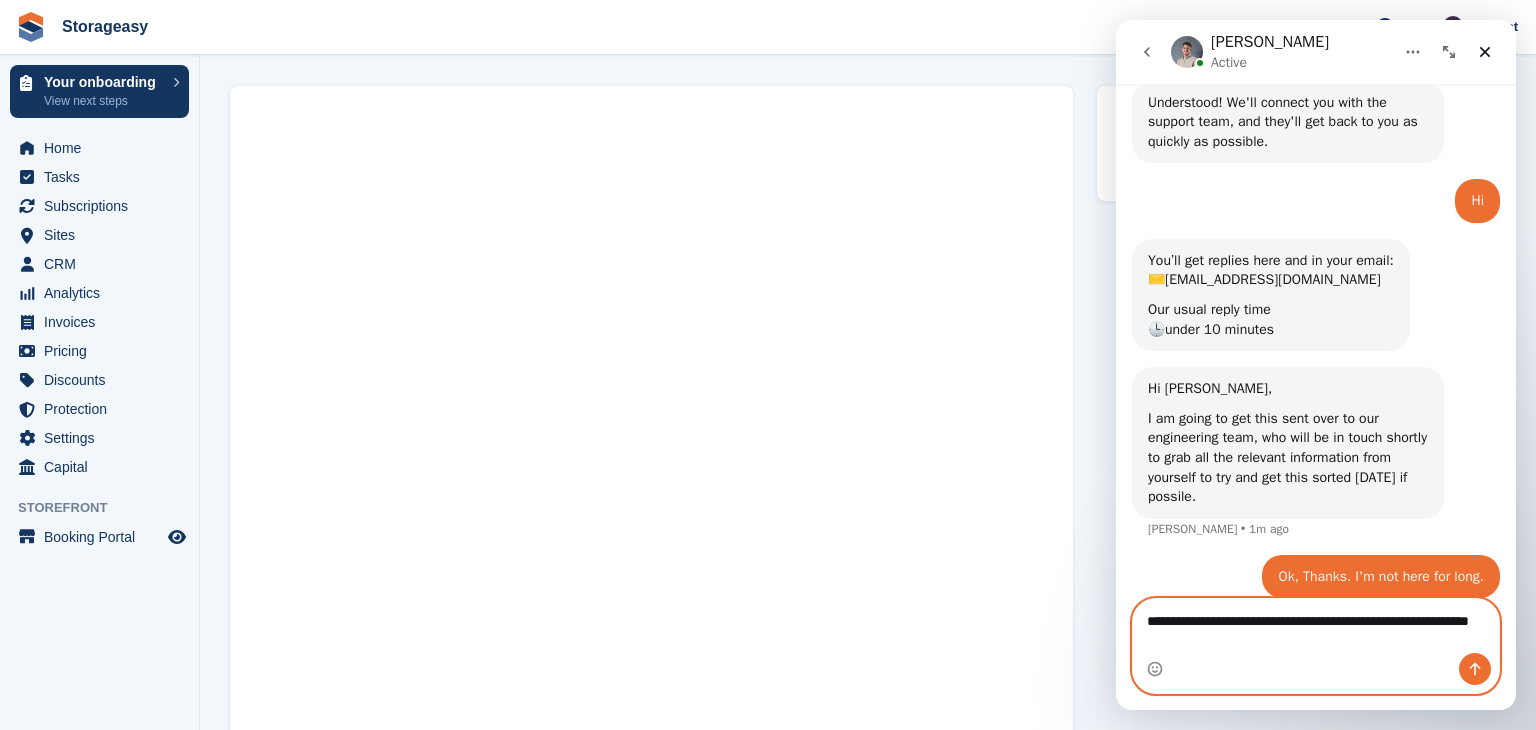 type on "**********" 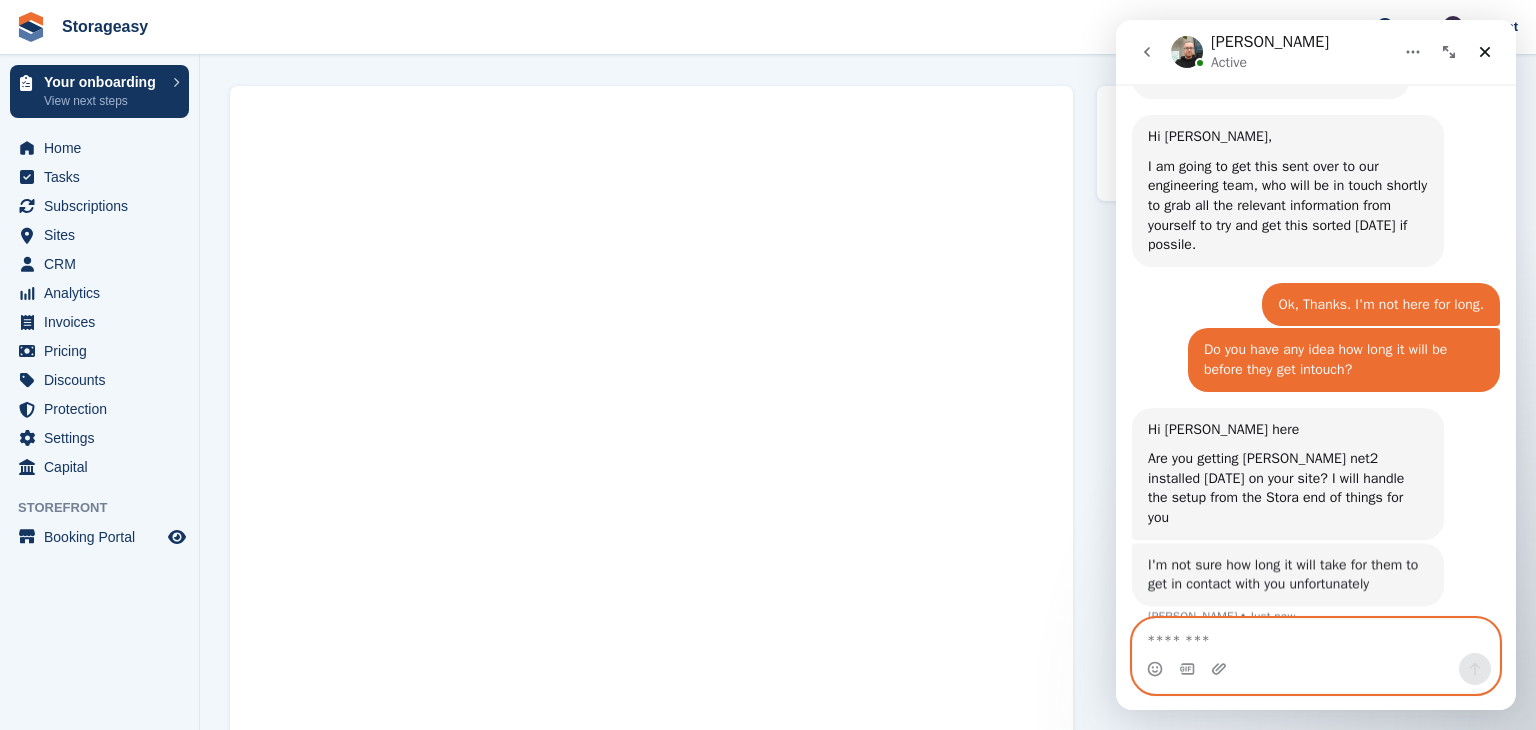 scroll, scrollTop: 1092, scrollLeft: 0, axis: vertical 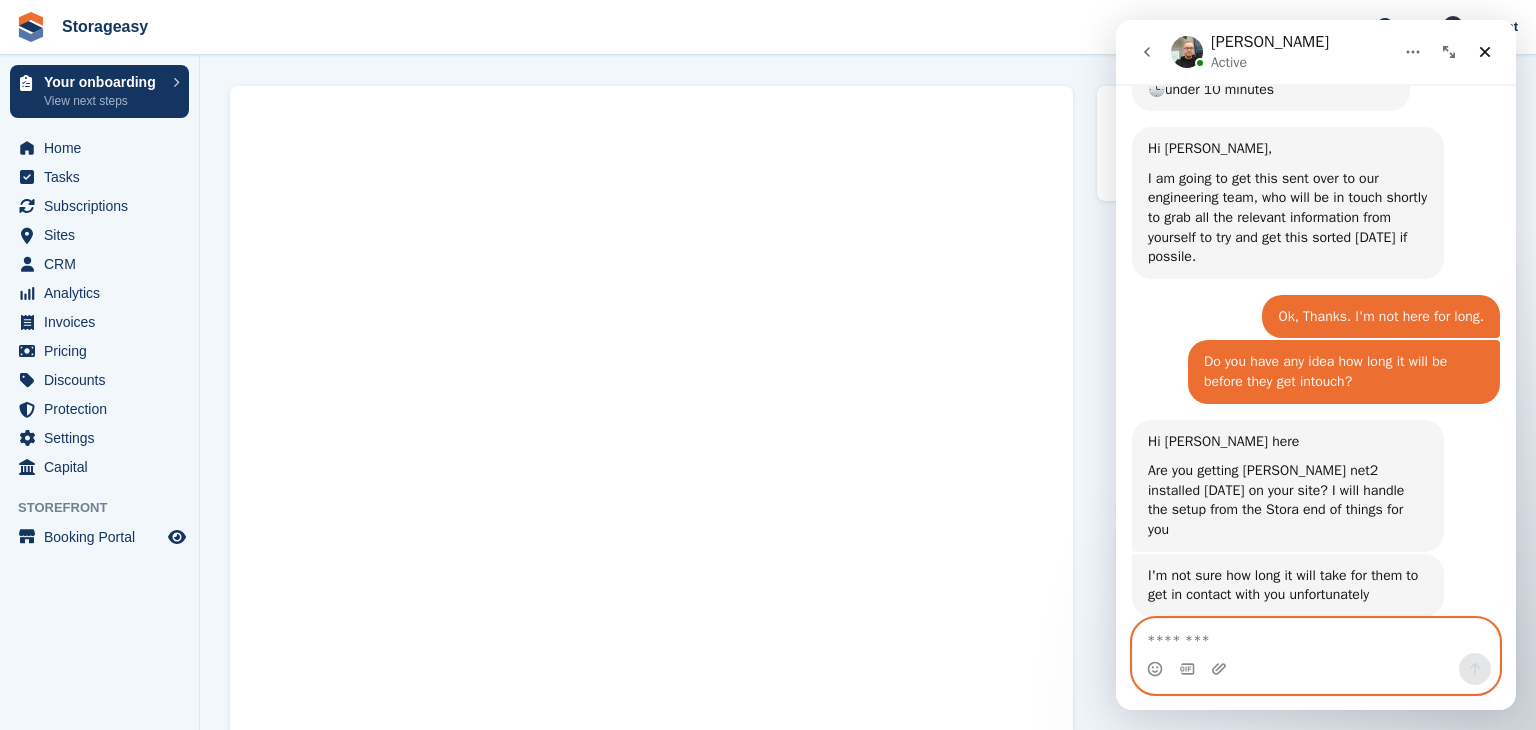 click at bounding box center [1316, 636] 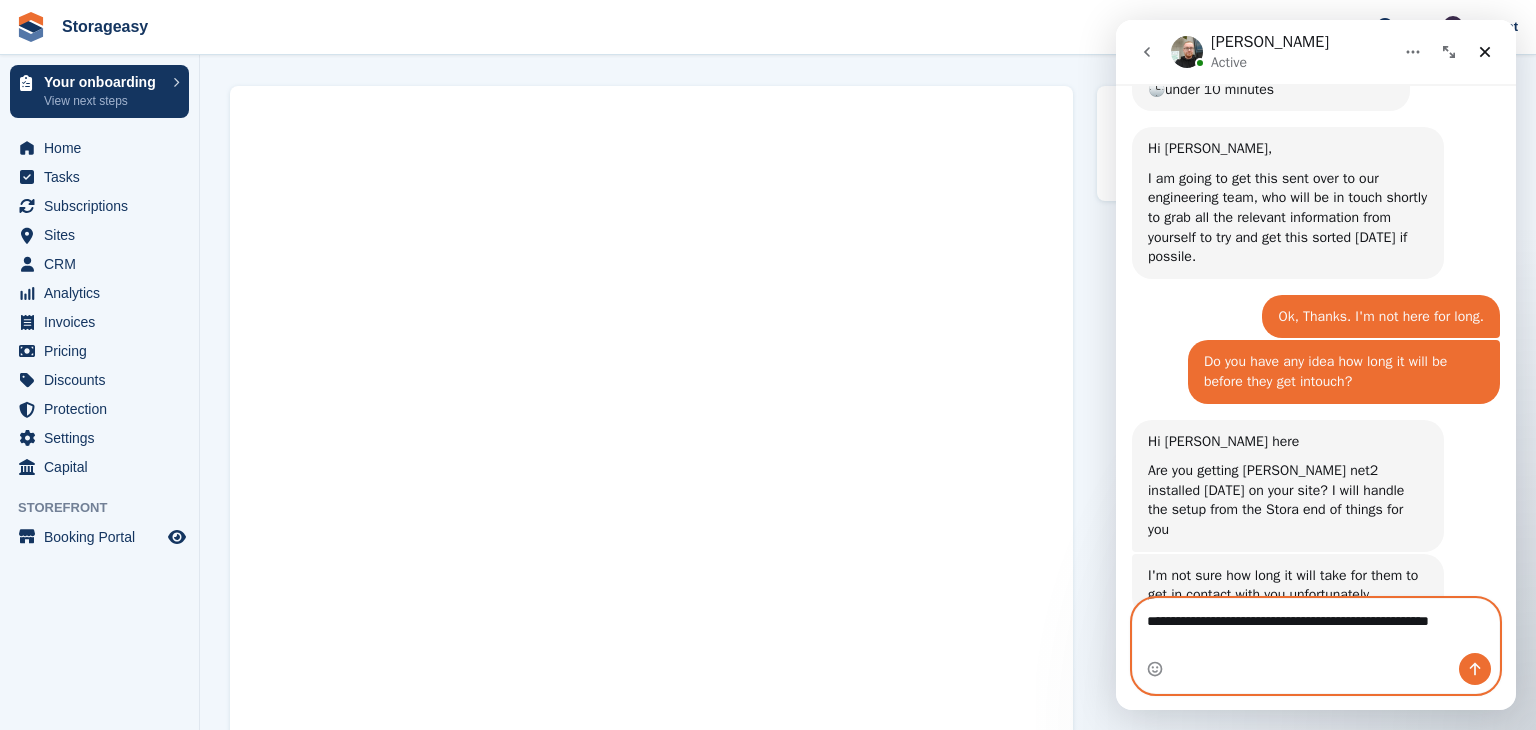 scroll, scrollTop: 1112, scrollLeft: 0, axis: vertical 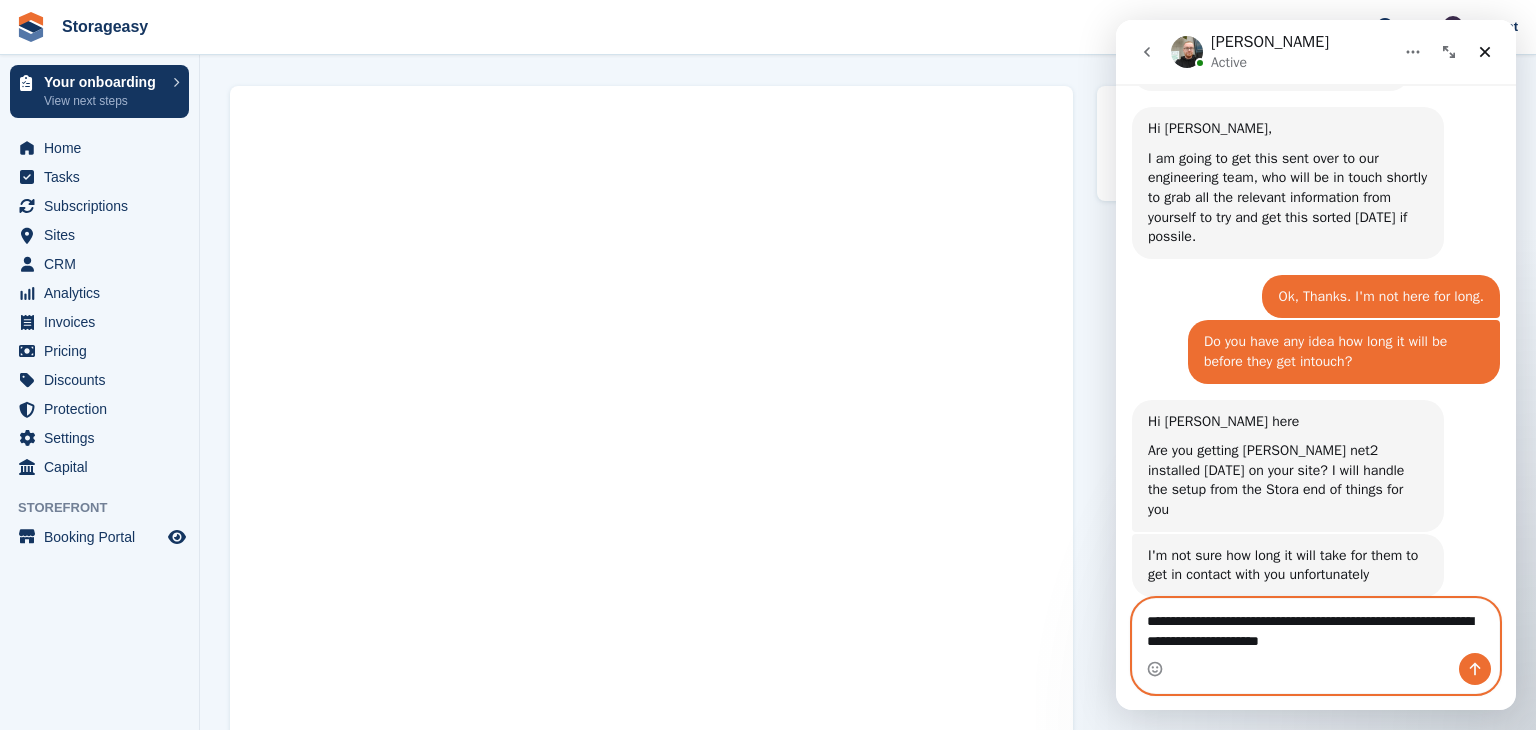 type on "**********" 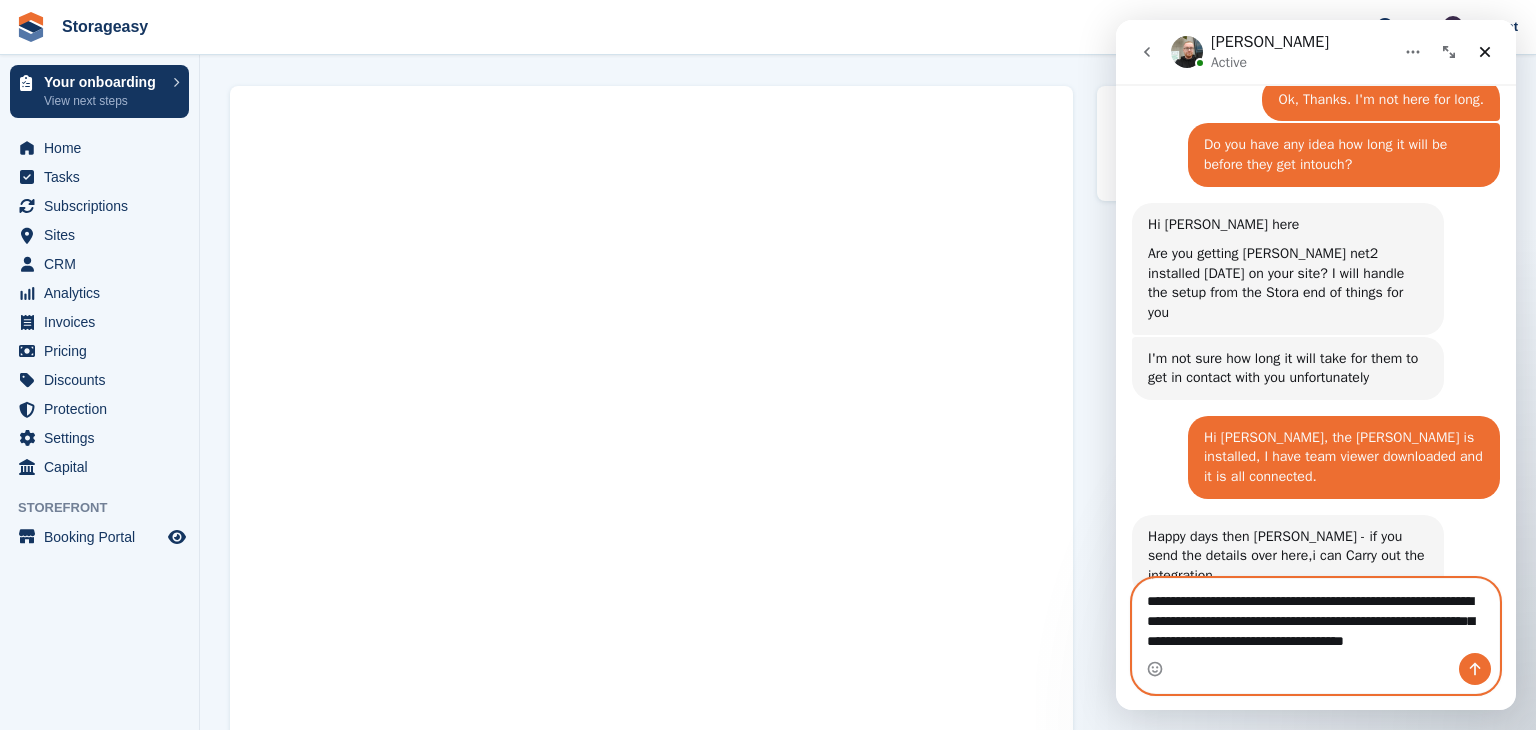scroll, scrollTop: 1329, scrollLeft: 0, axis: vertical 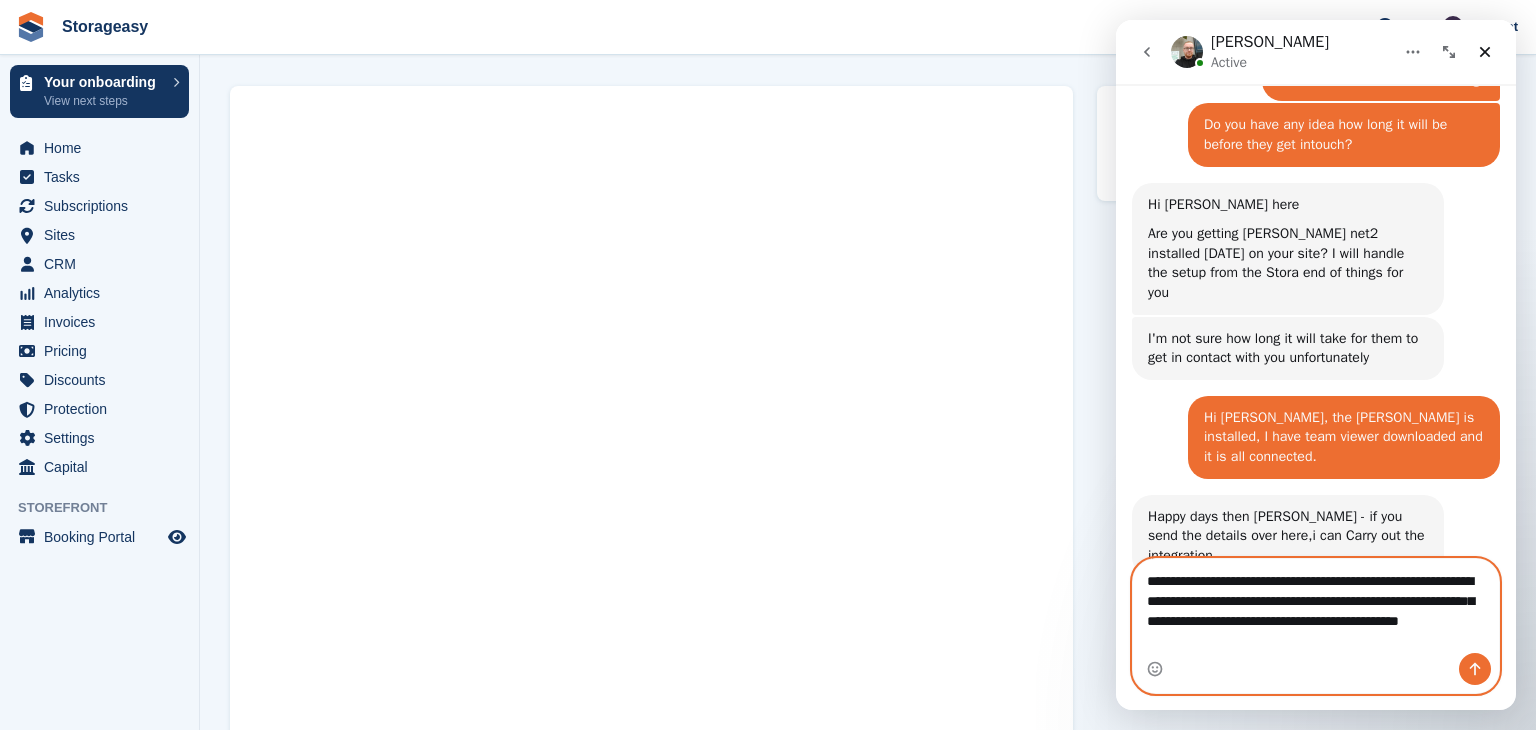 type on "**********" 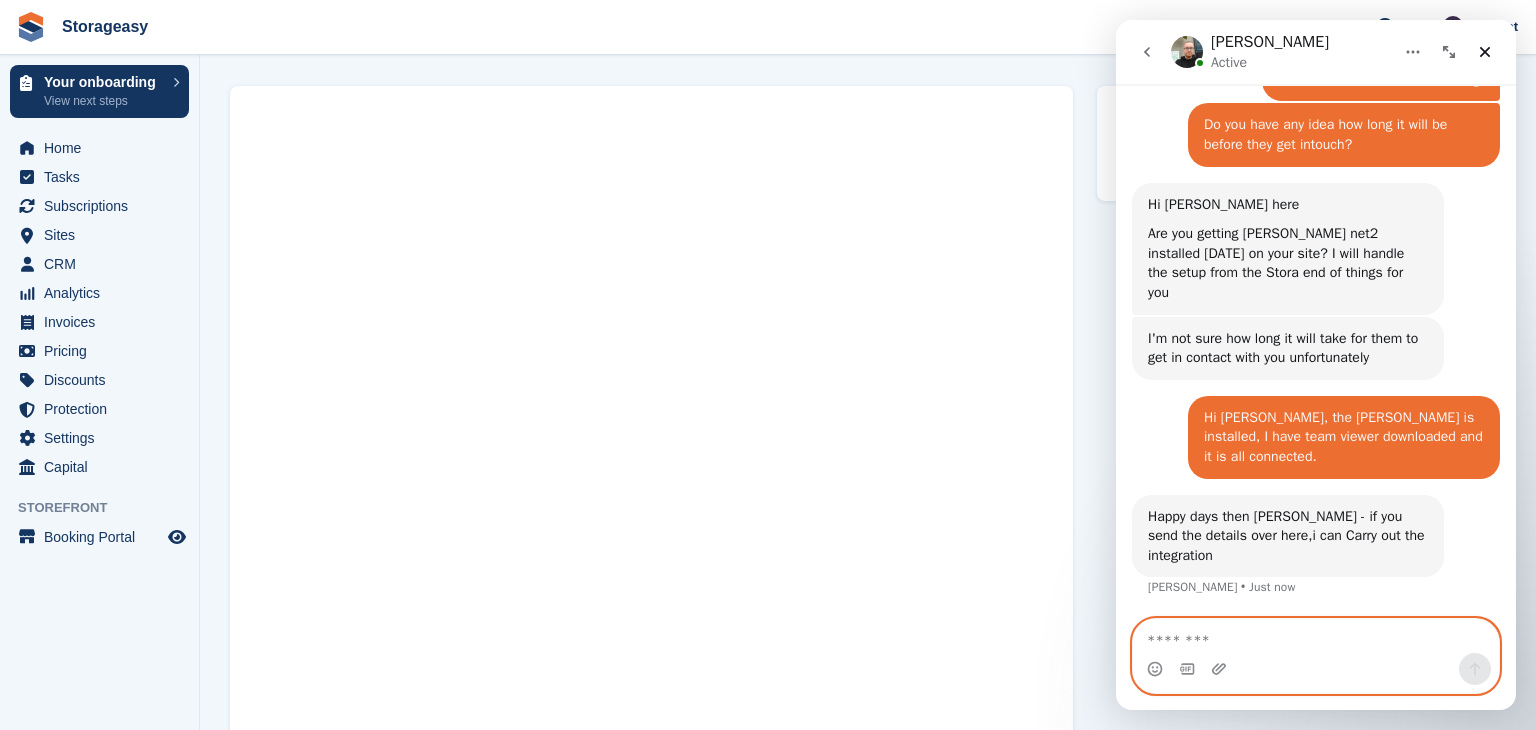 scroll, scrollTop: 1408, scrollLeft: 0, axis: vertical 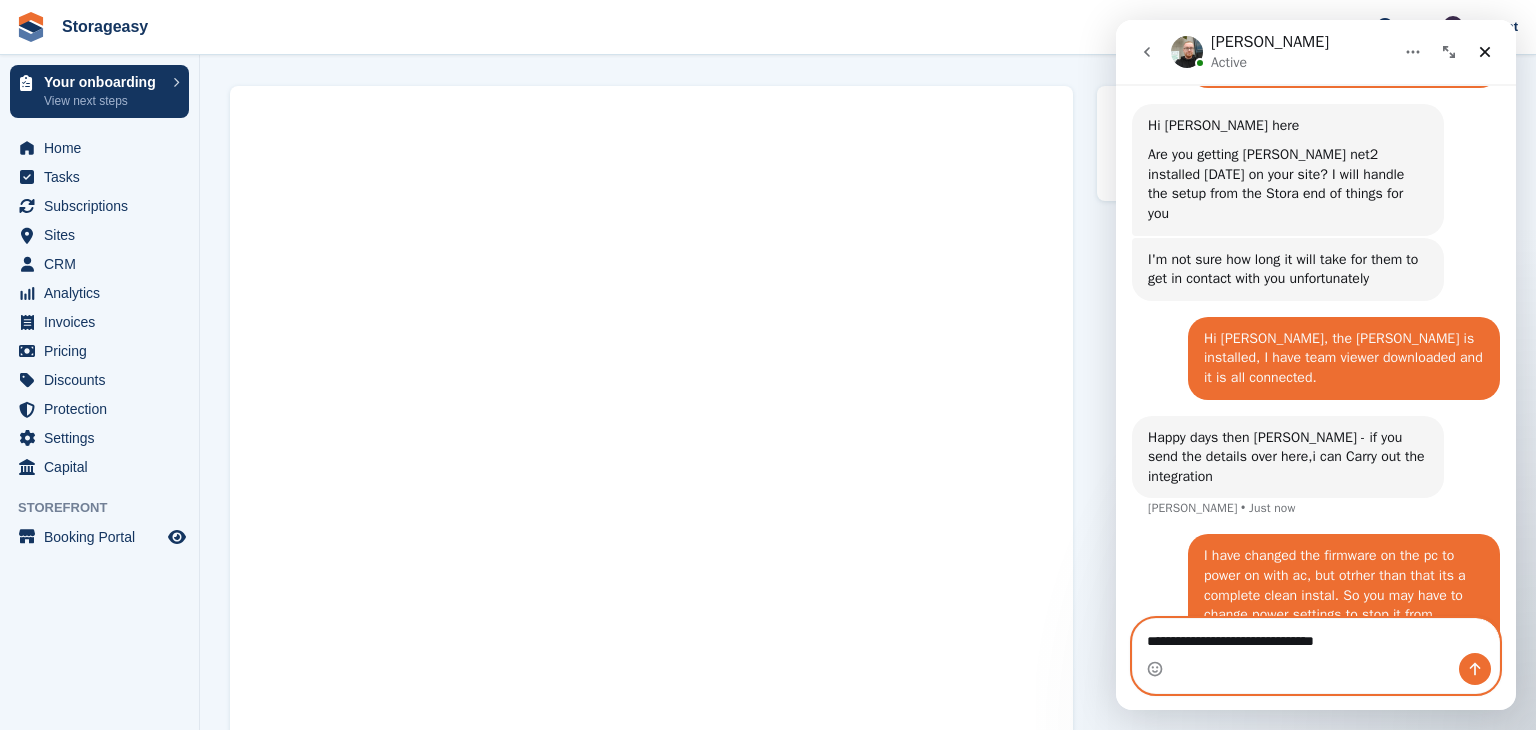 type on "**********" 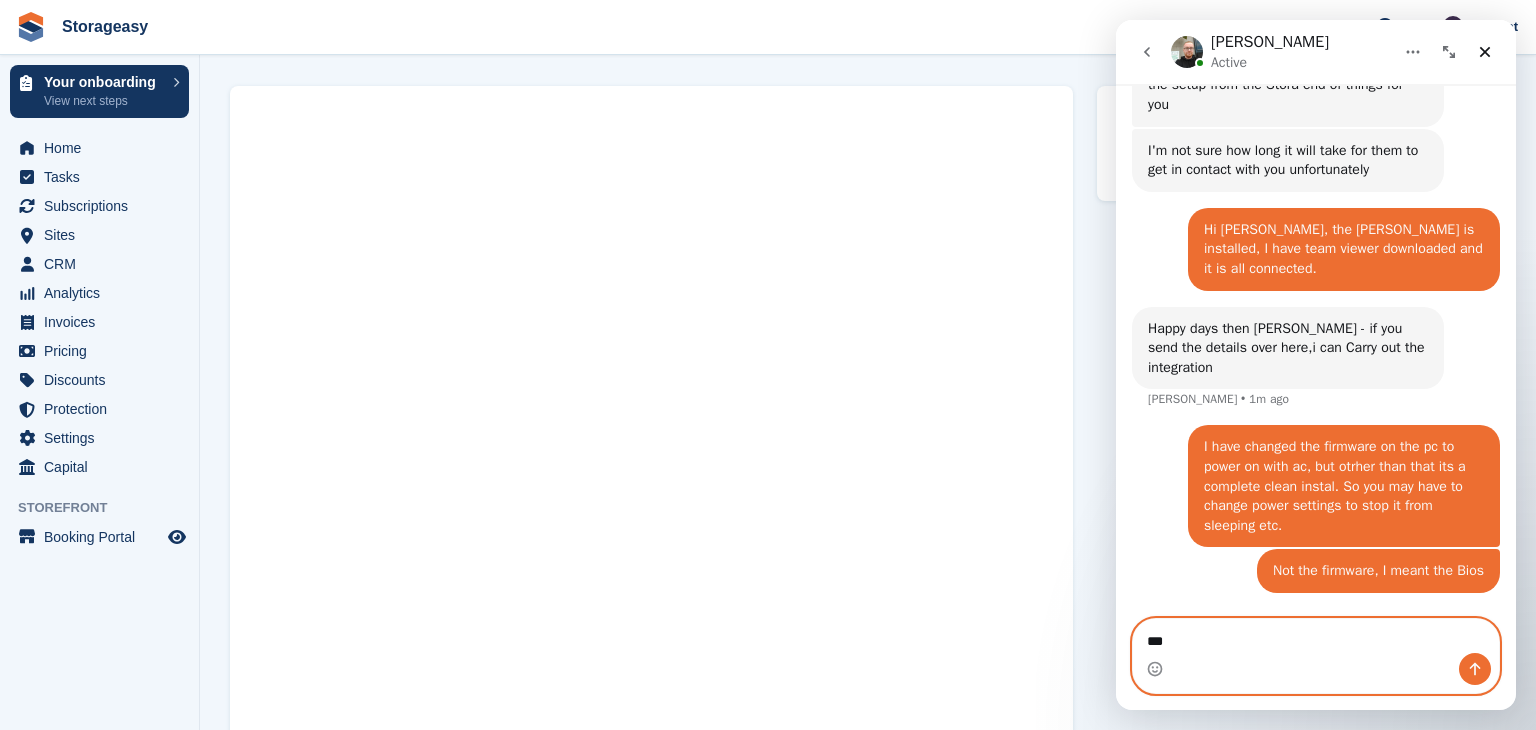scroll, scrollTop: 1530, scrollLeft: 0, axis: vertical 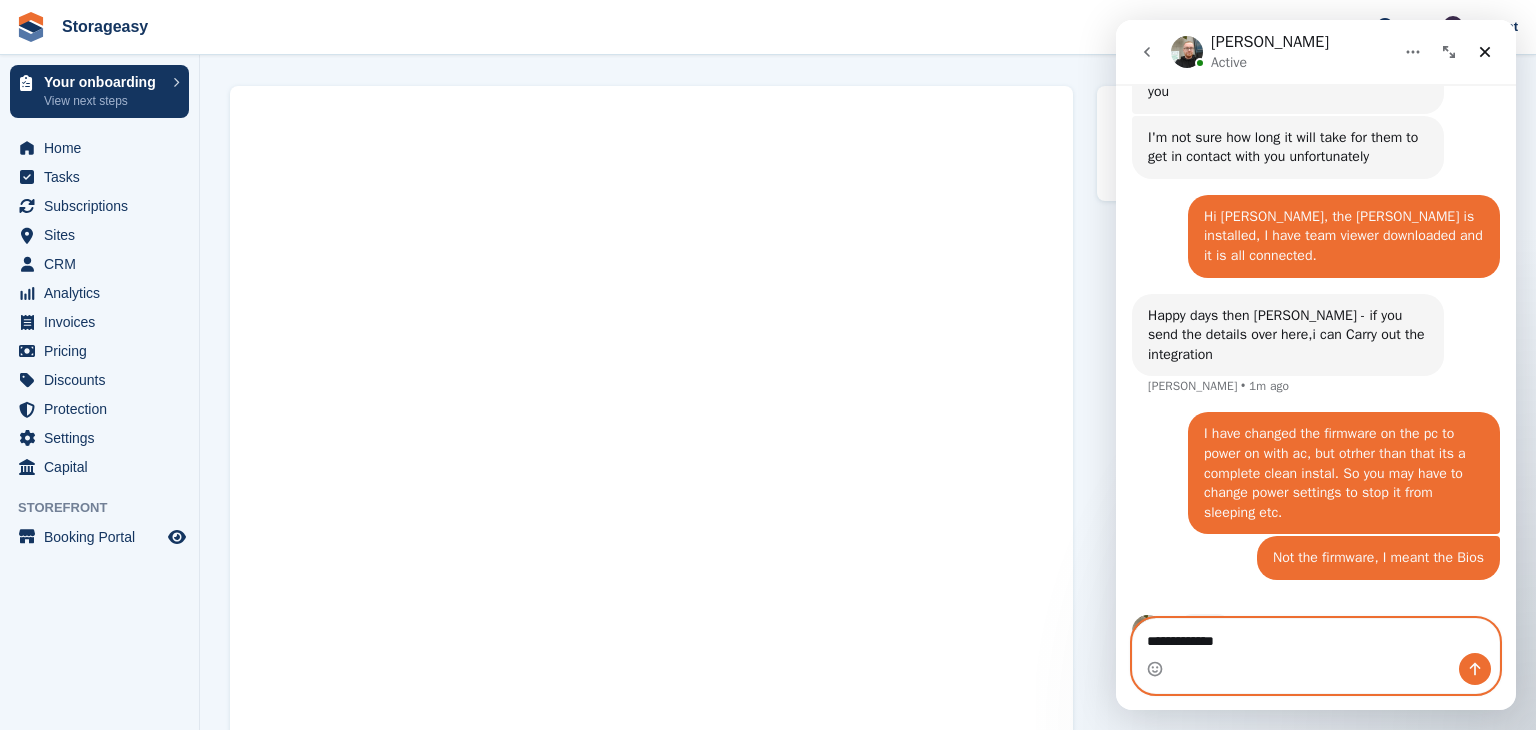 type on "**********" 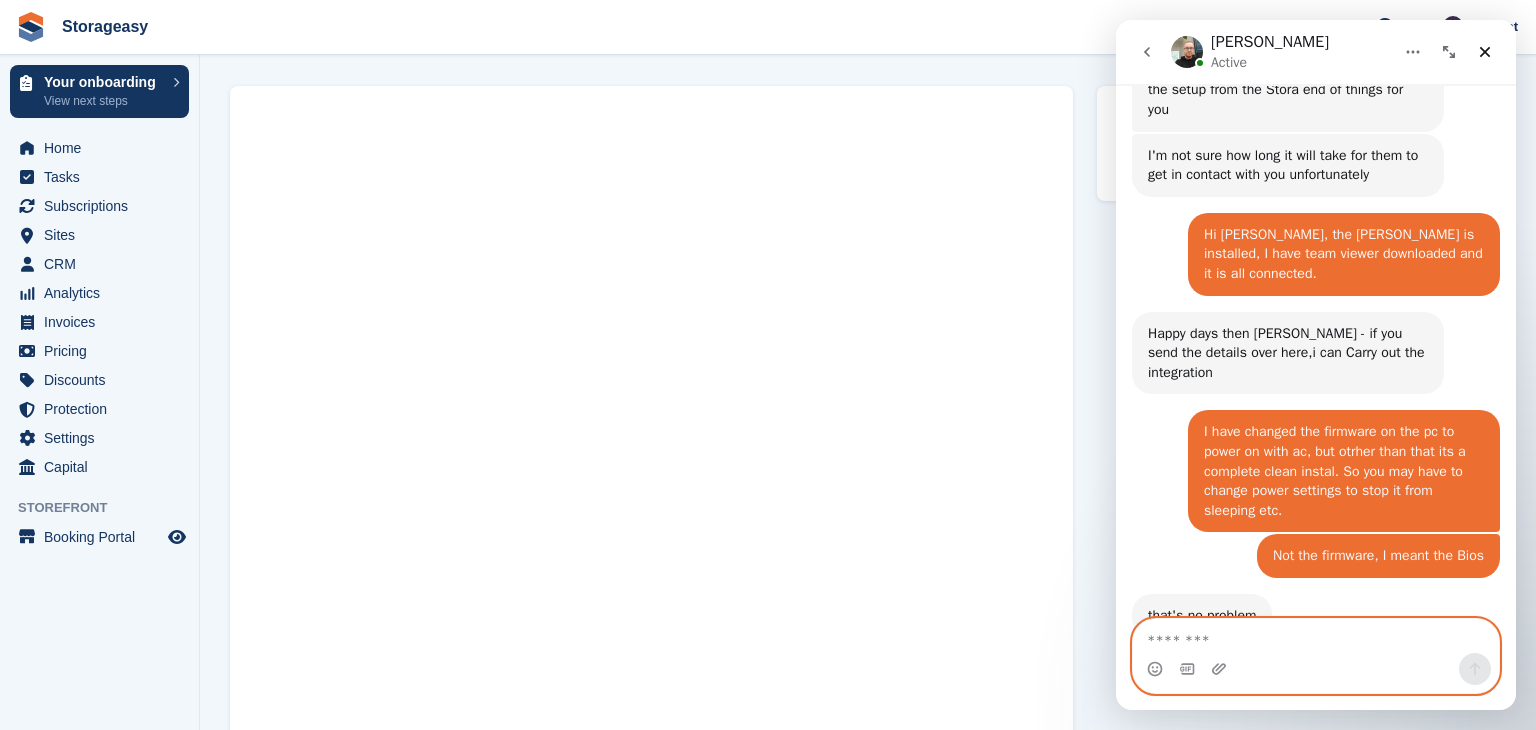 scroll, scrollTop: 1572, scrollLeft: 0, axis: vertical 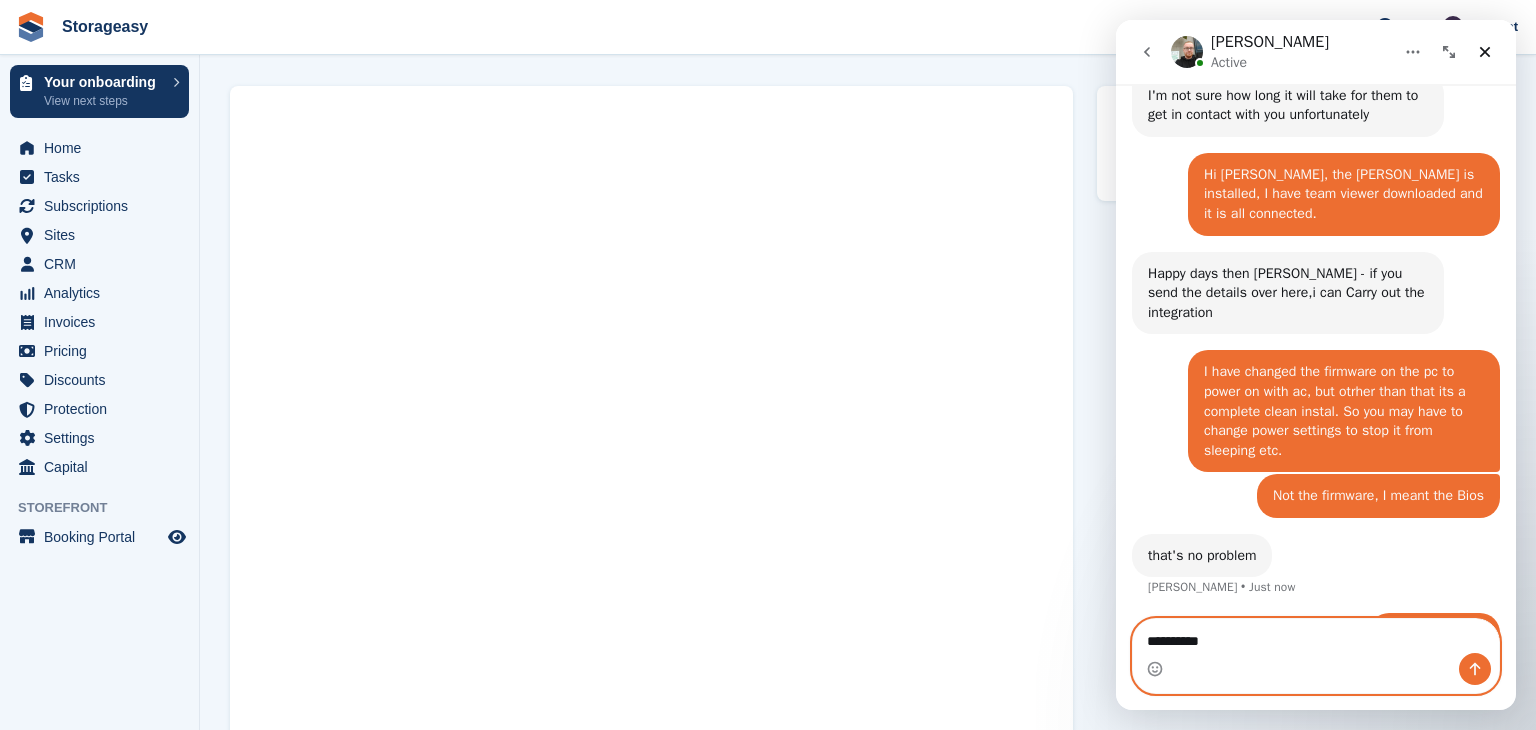 type on "**********" 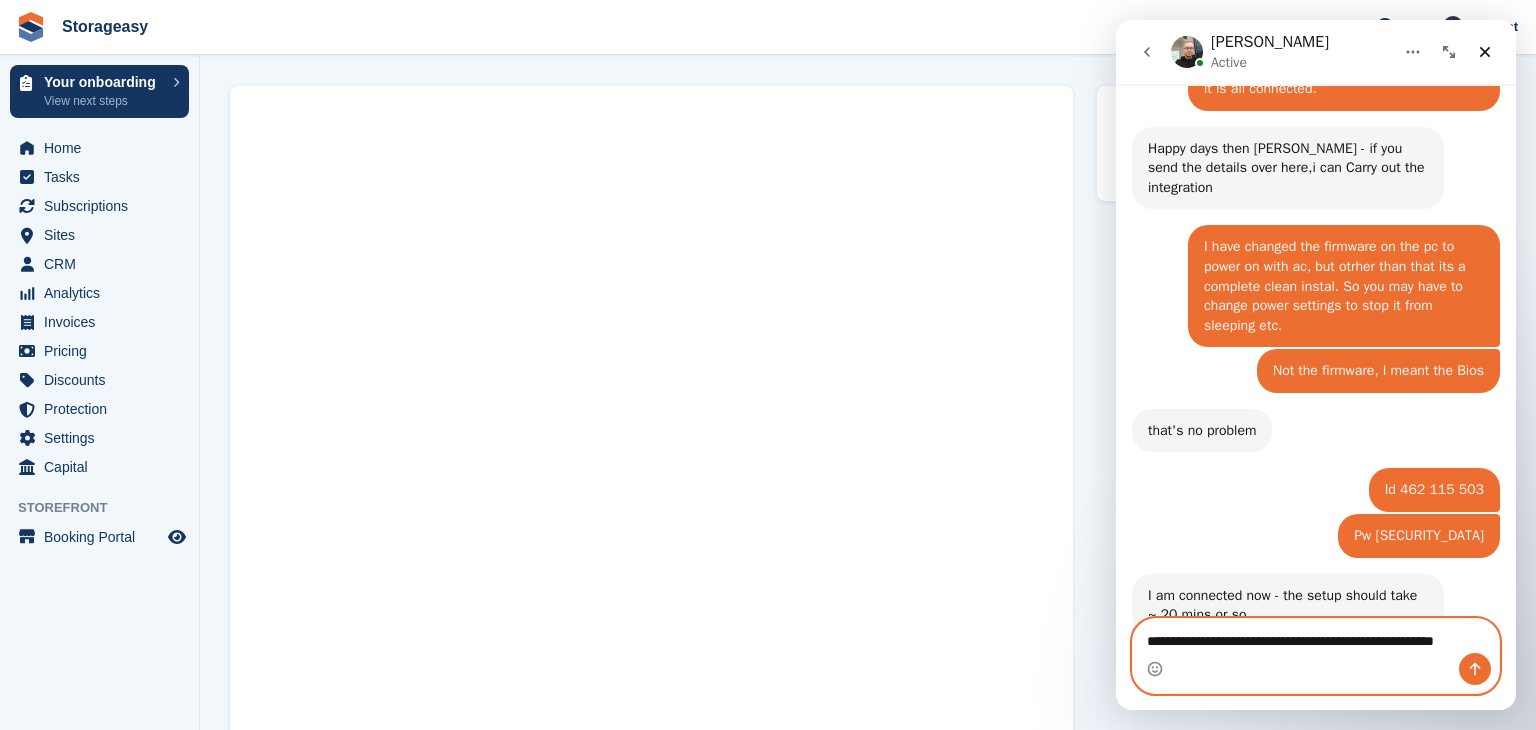 scroll, scrollTop: 1717, scrollLeft: 0, axis: vertical 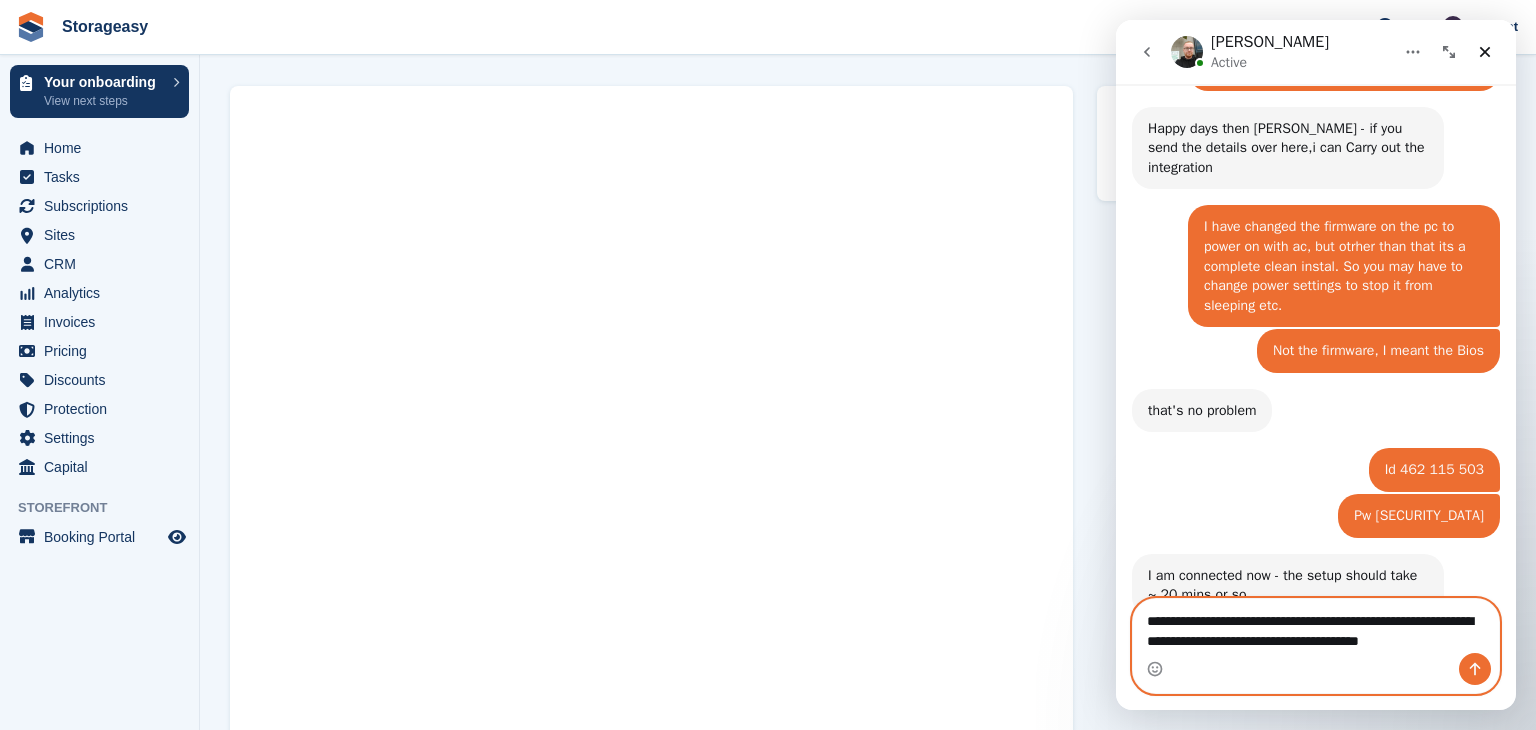 type on "**********" 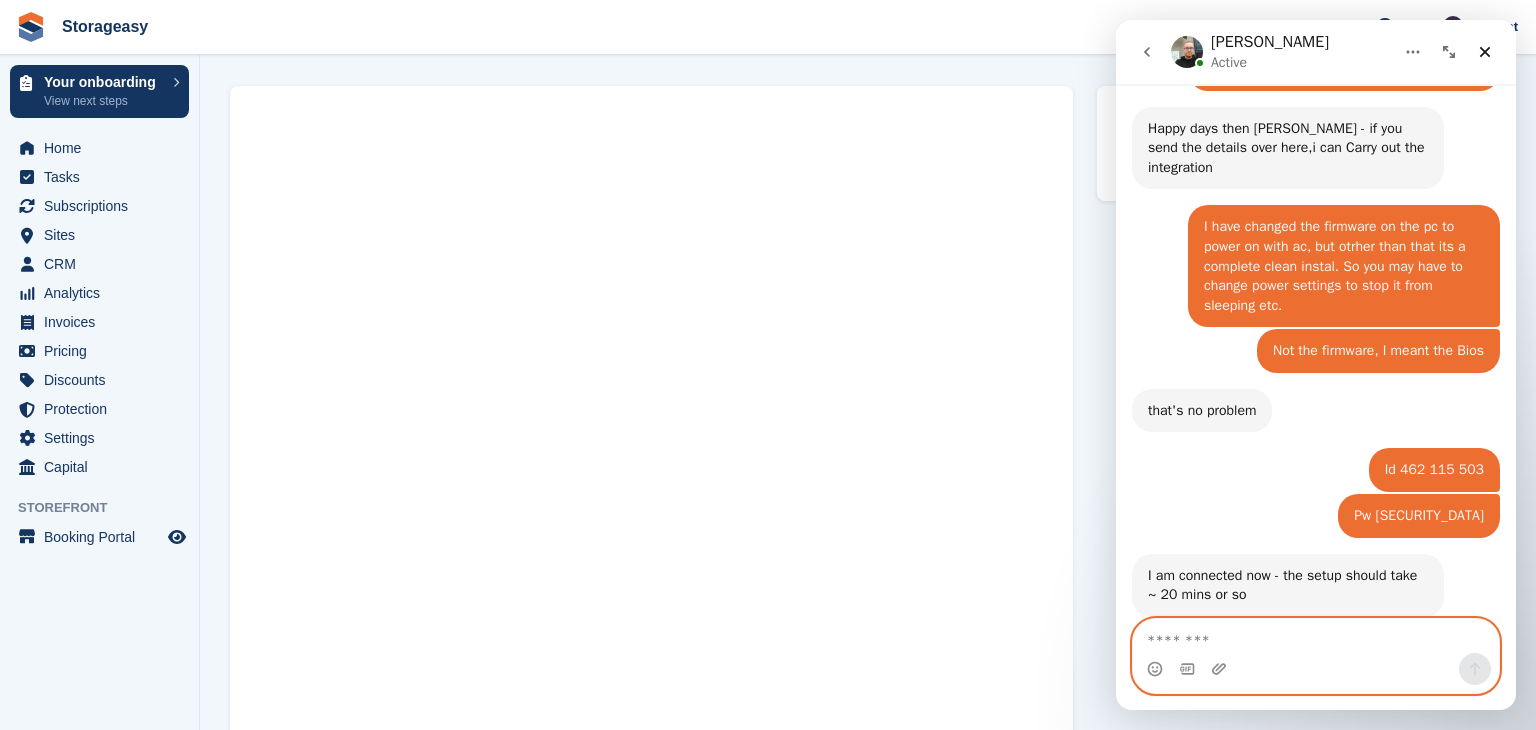 scroll, scrollTop: 1796, scrollLeft: 0, axis: vertical 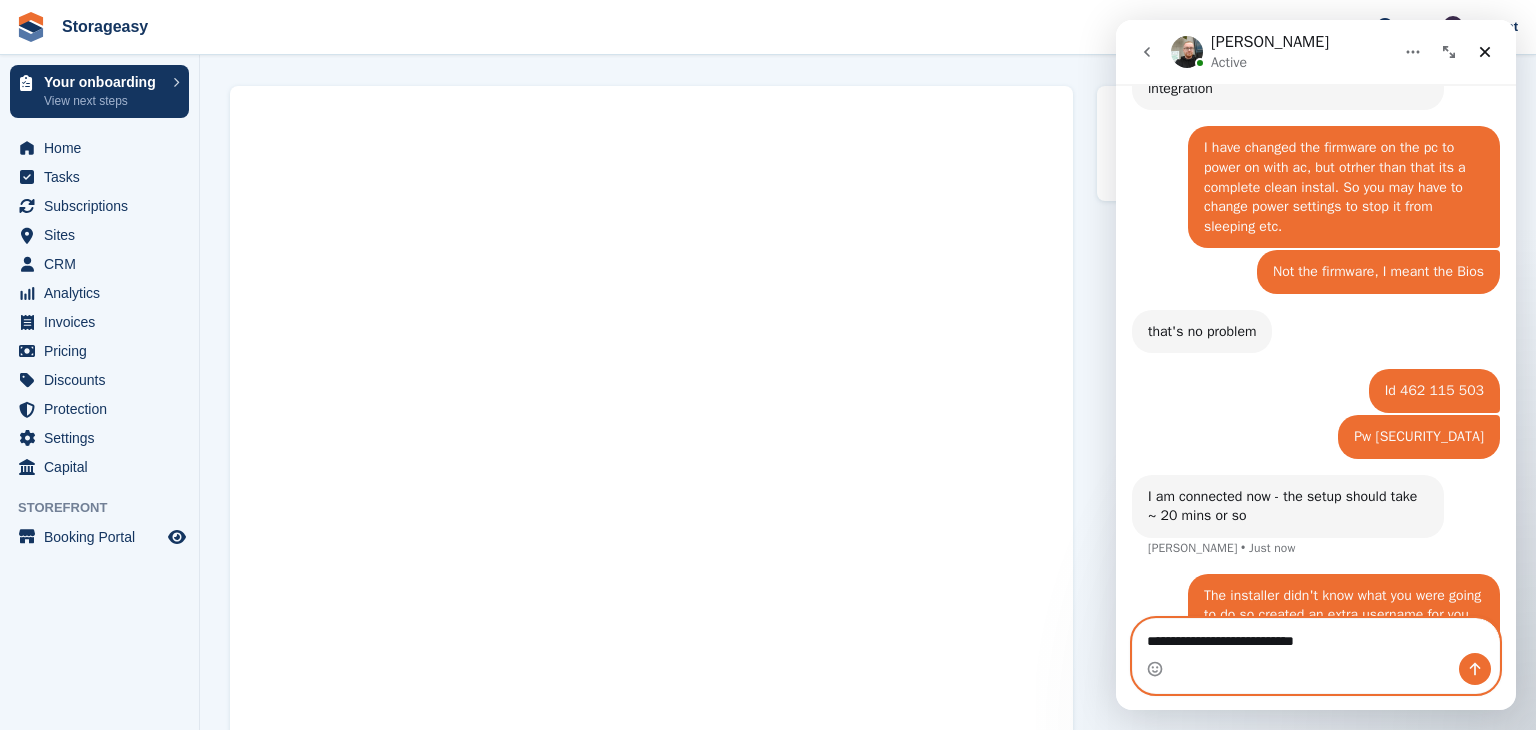 type on "**********" 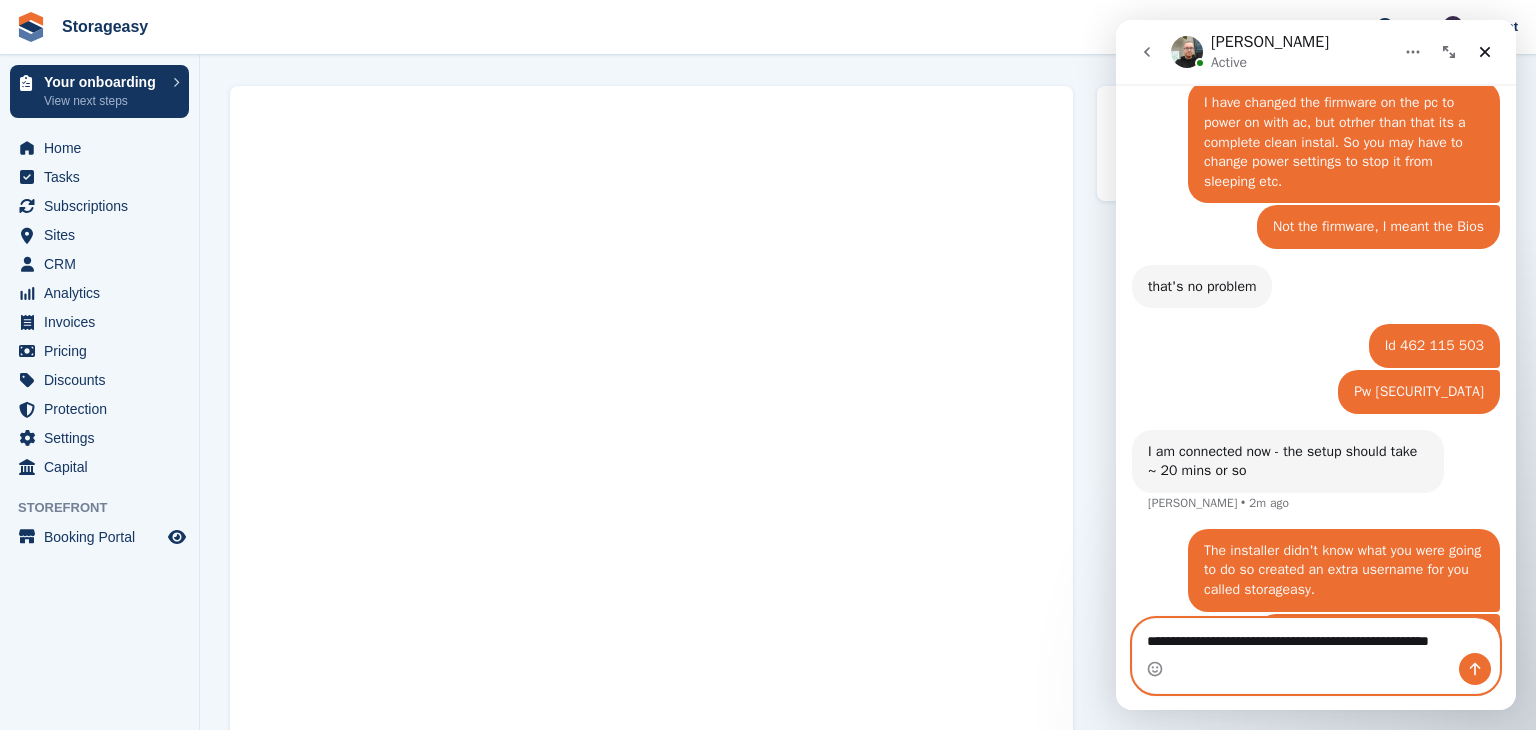 scroll, scrollTop: 1861, scrollLeft: 0, axis: vertical 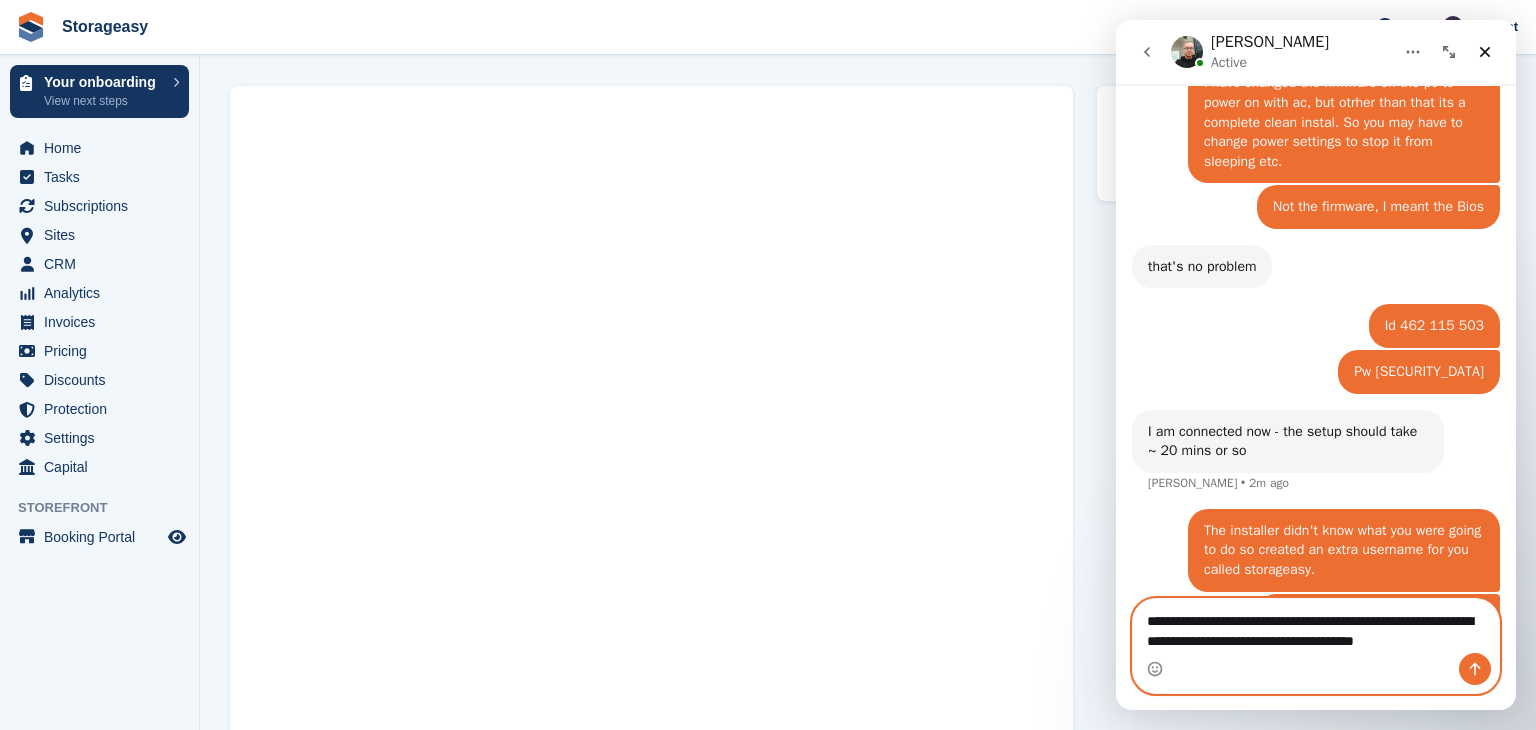 type on "**********" 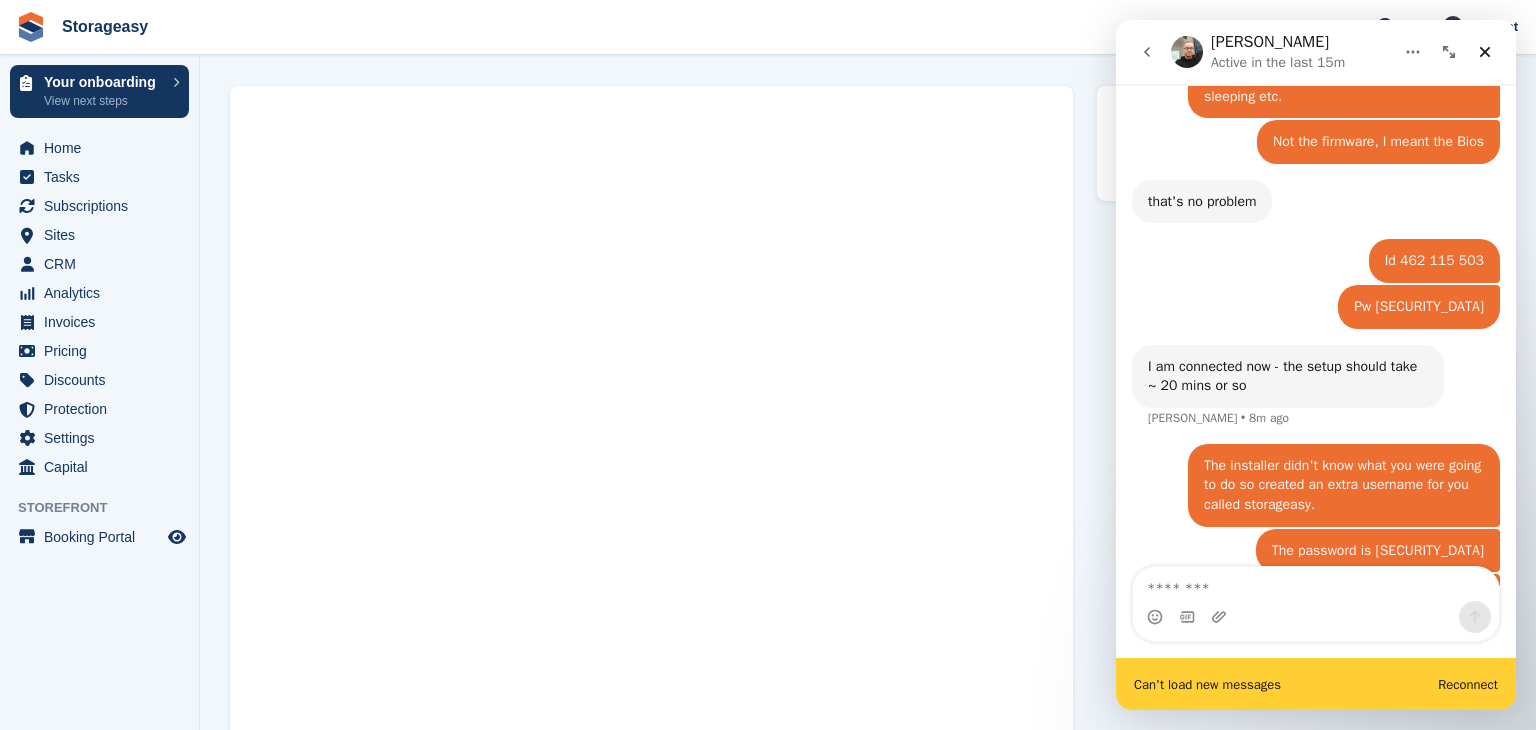 scroll, scrollTop: 1978, scrollLeft: 0, axis: vertical 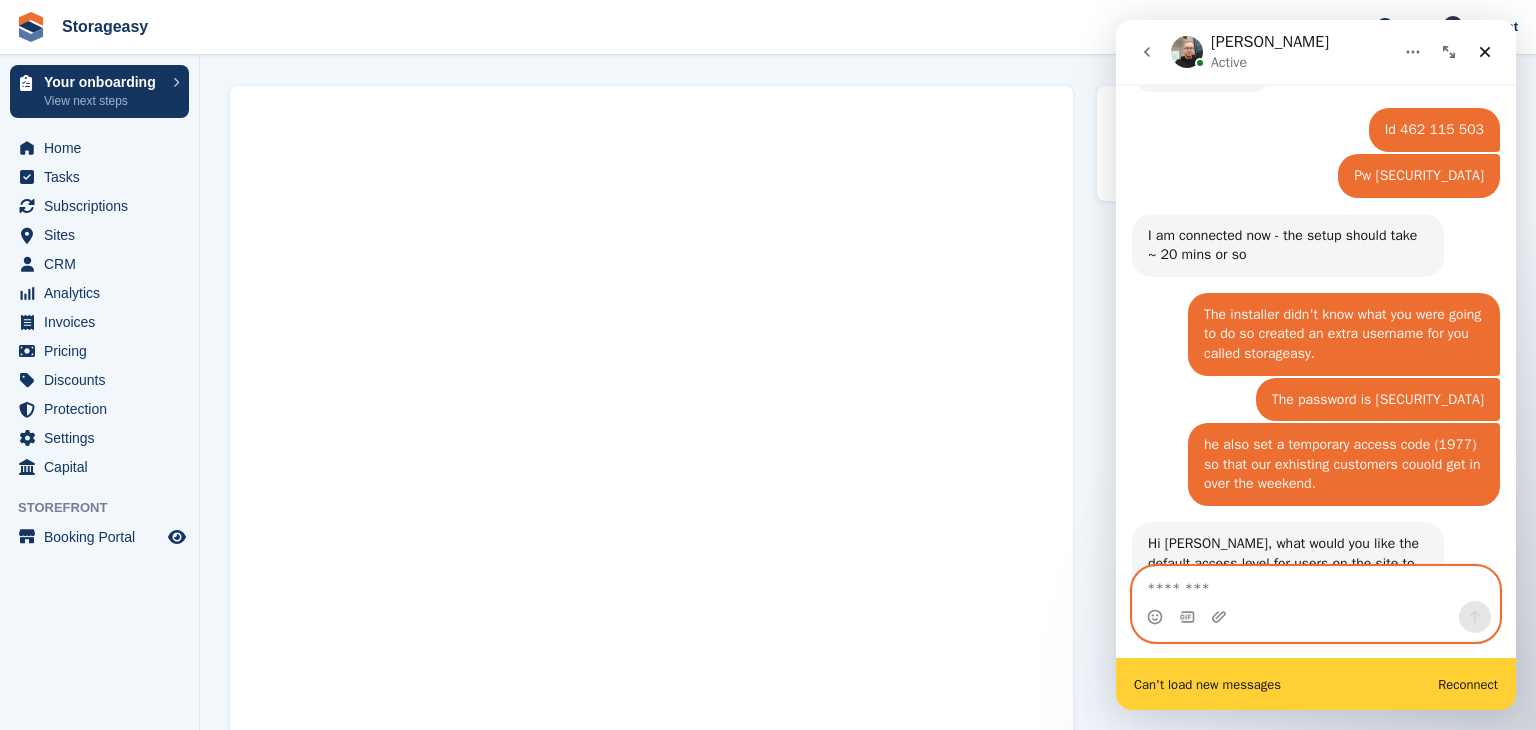 click at bounding box center (1316, 584) 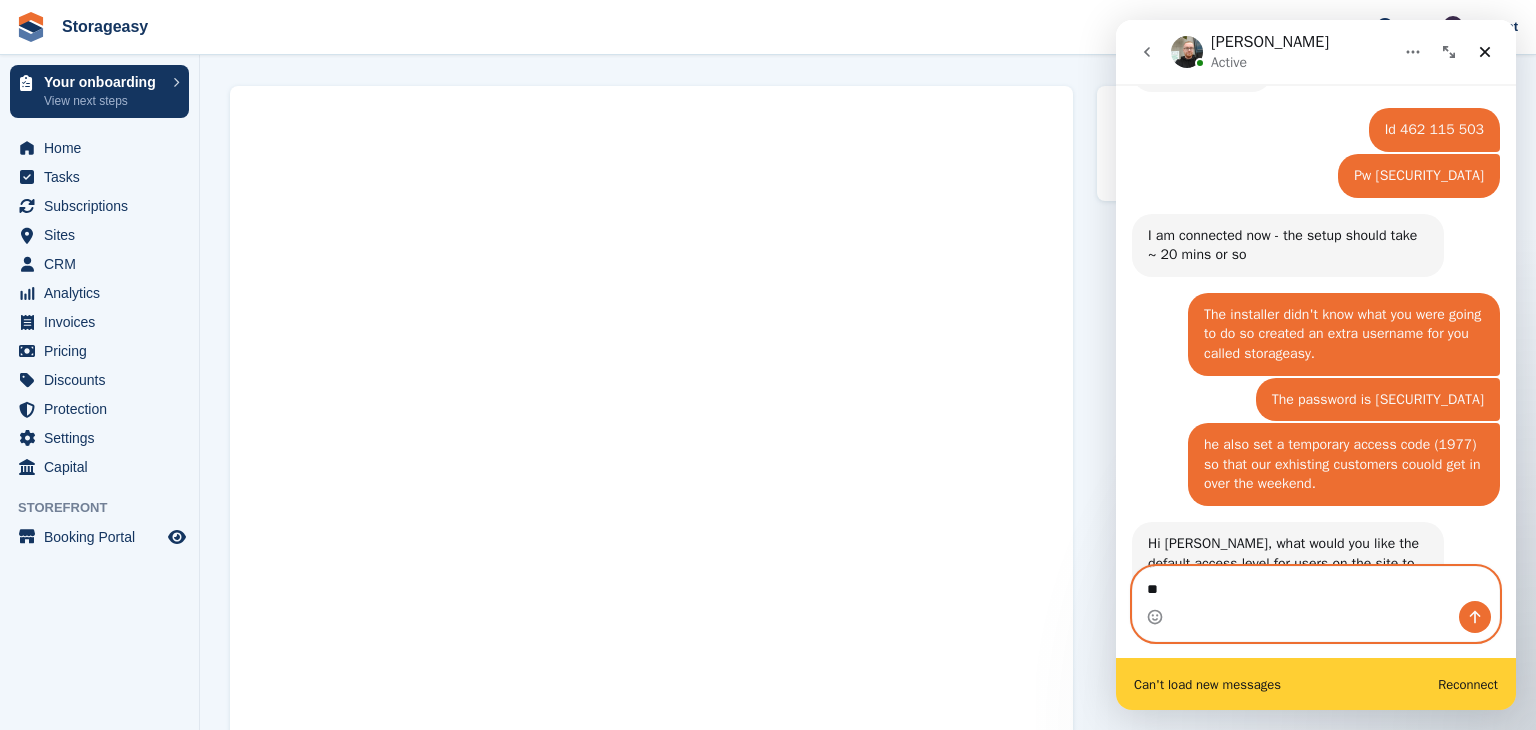 type on "*" 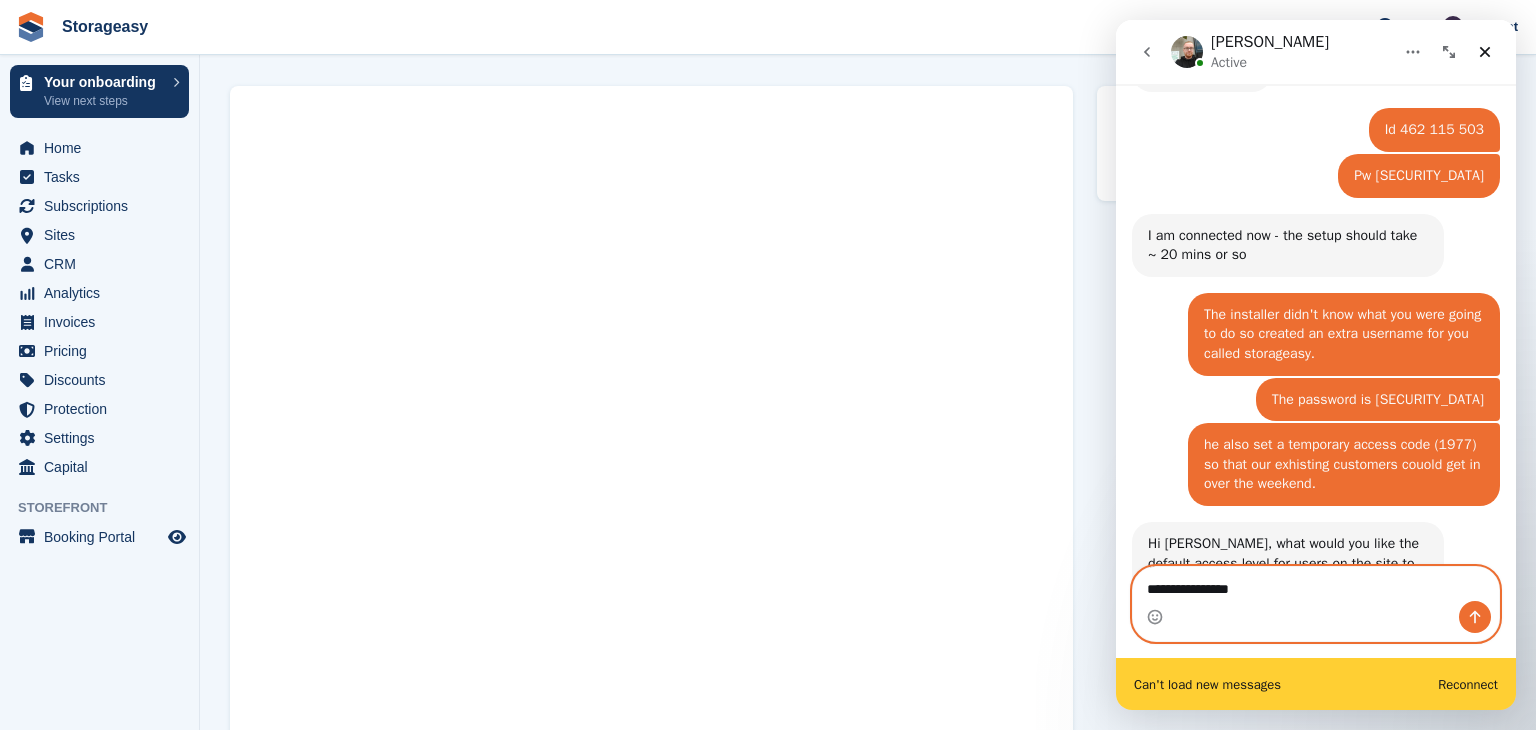 type on "**********" 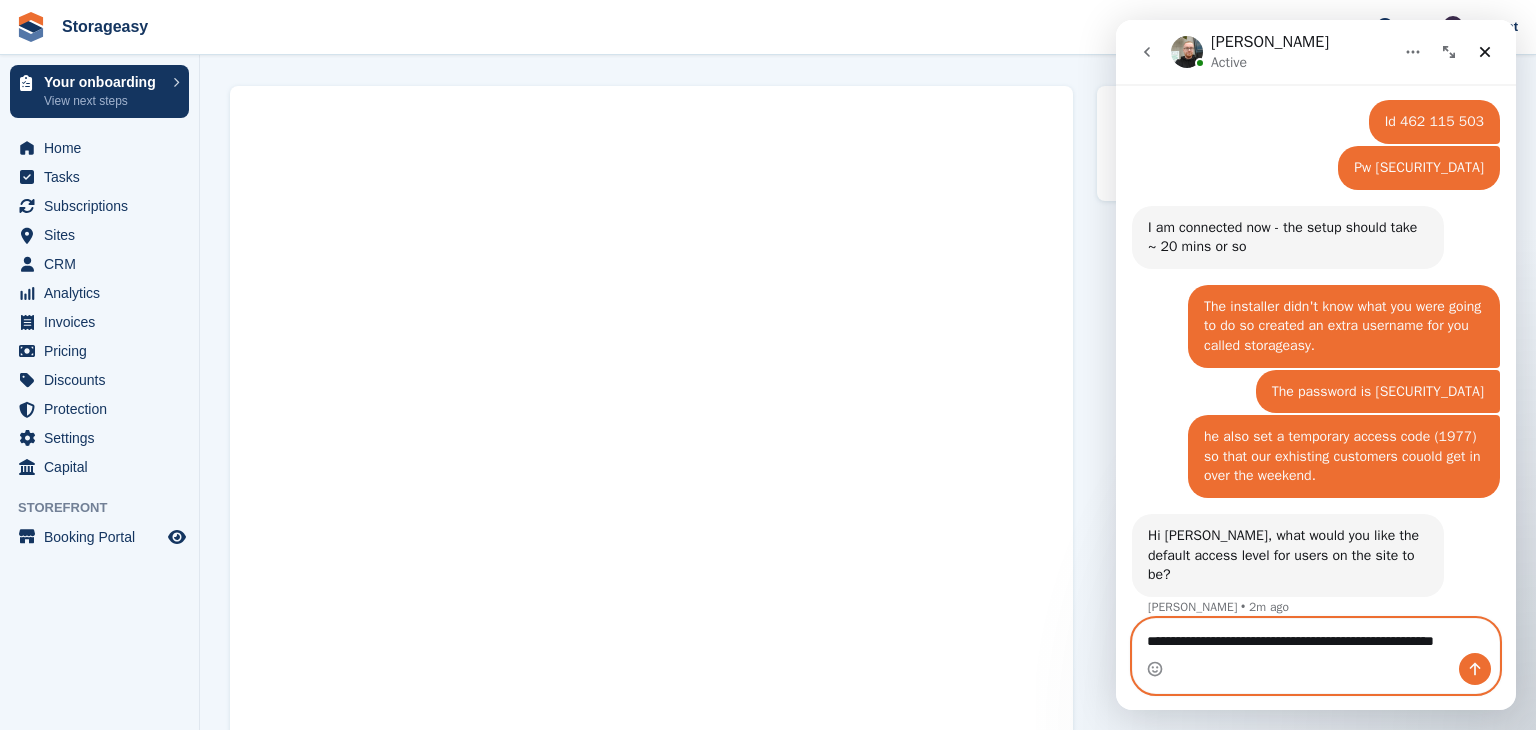 scroll, scrollTop: 2085, scrollLeft: 0, axis: vertical 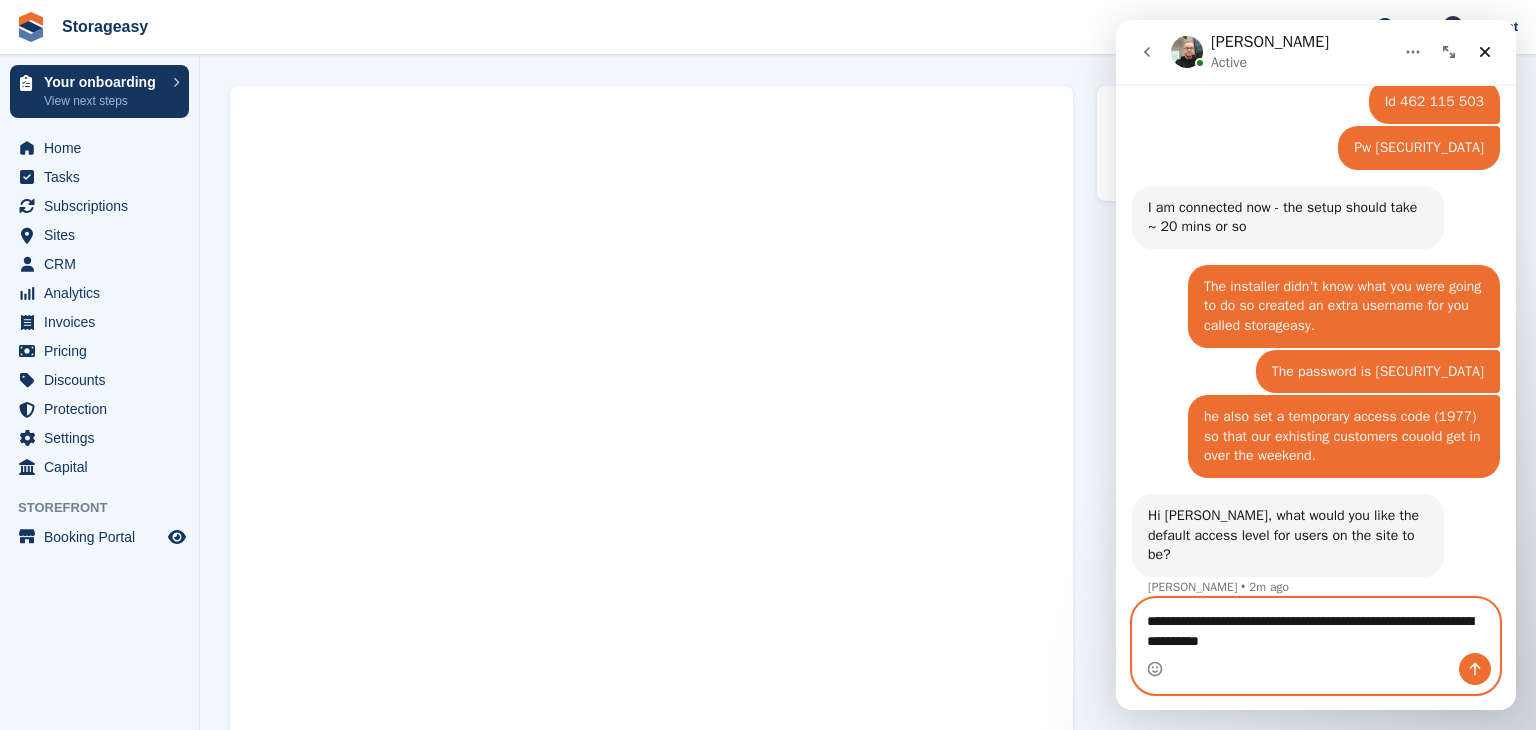 click on "**********" at bounding box center [1316, 626] 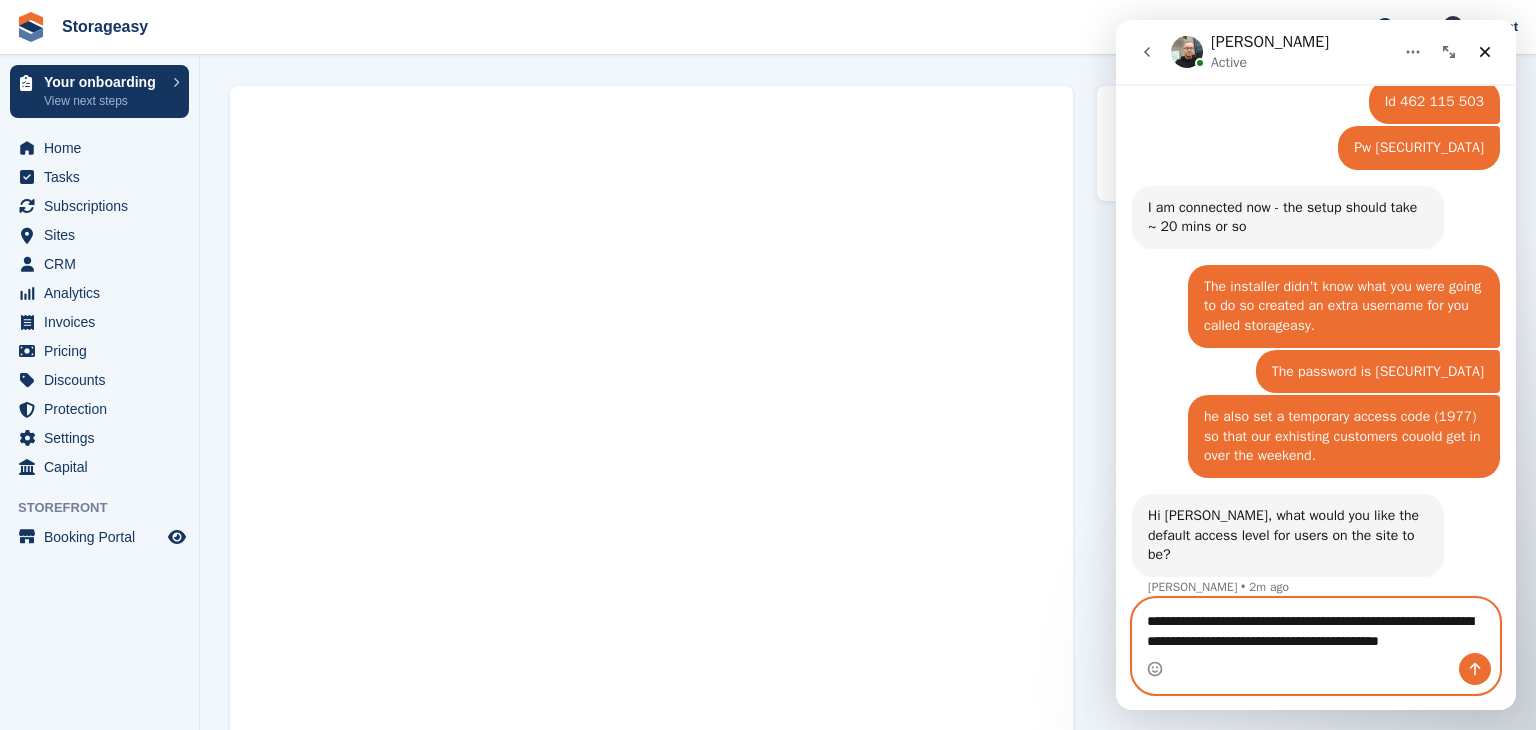 scroll, scrollTop: 2105, scrollLeft: 0, axis: vertical 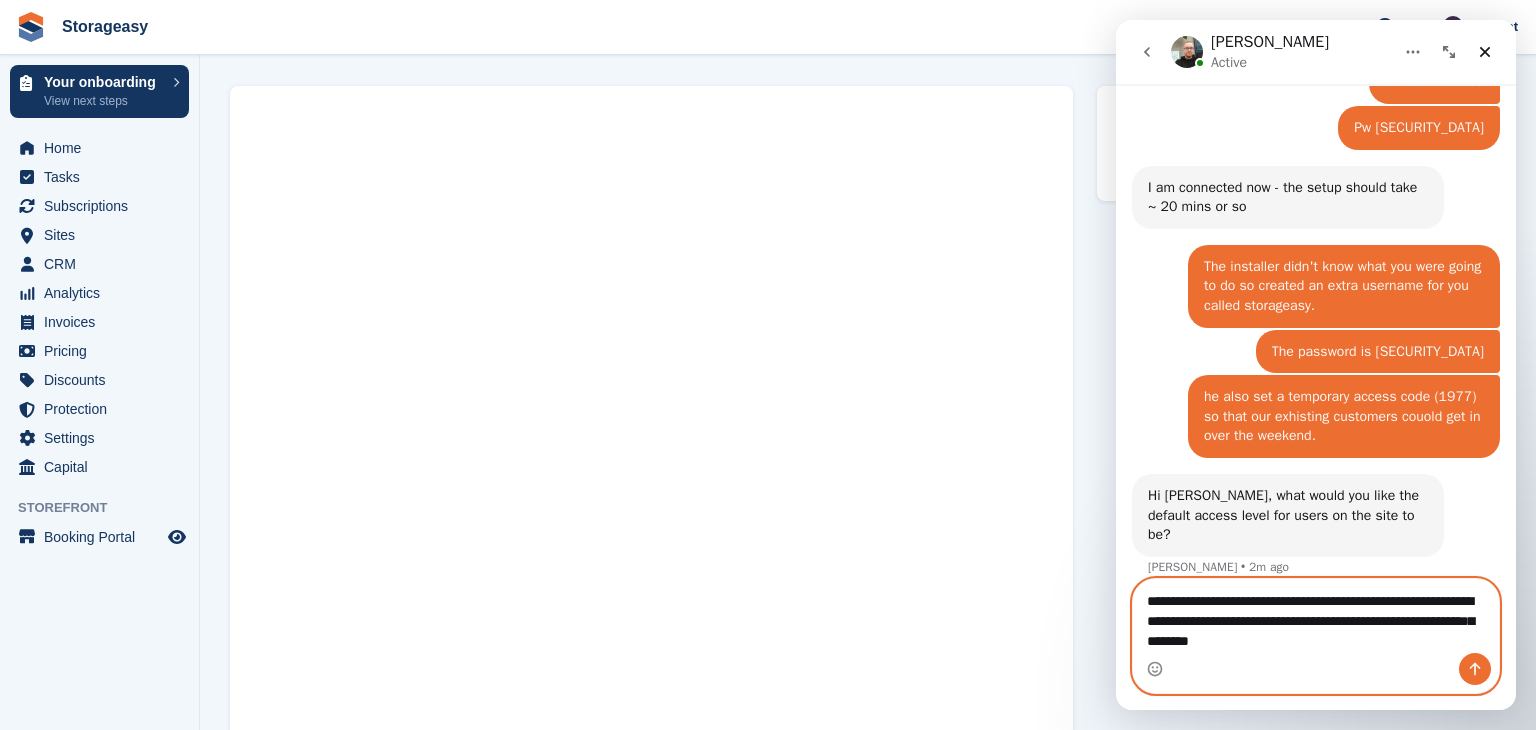 type on "**********" 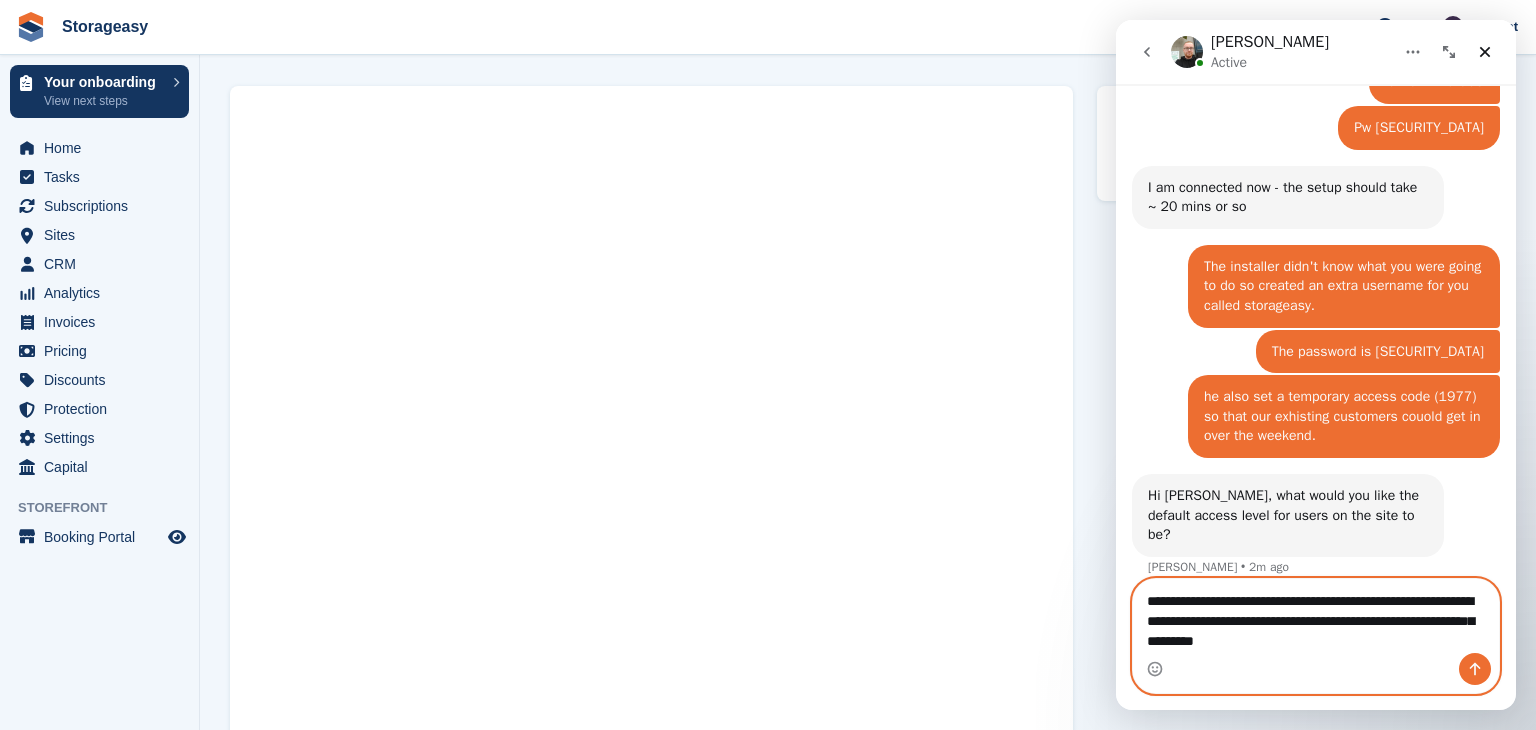 type 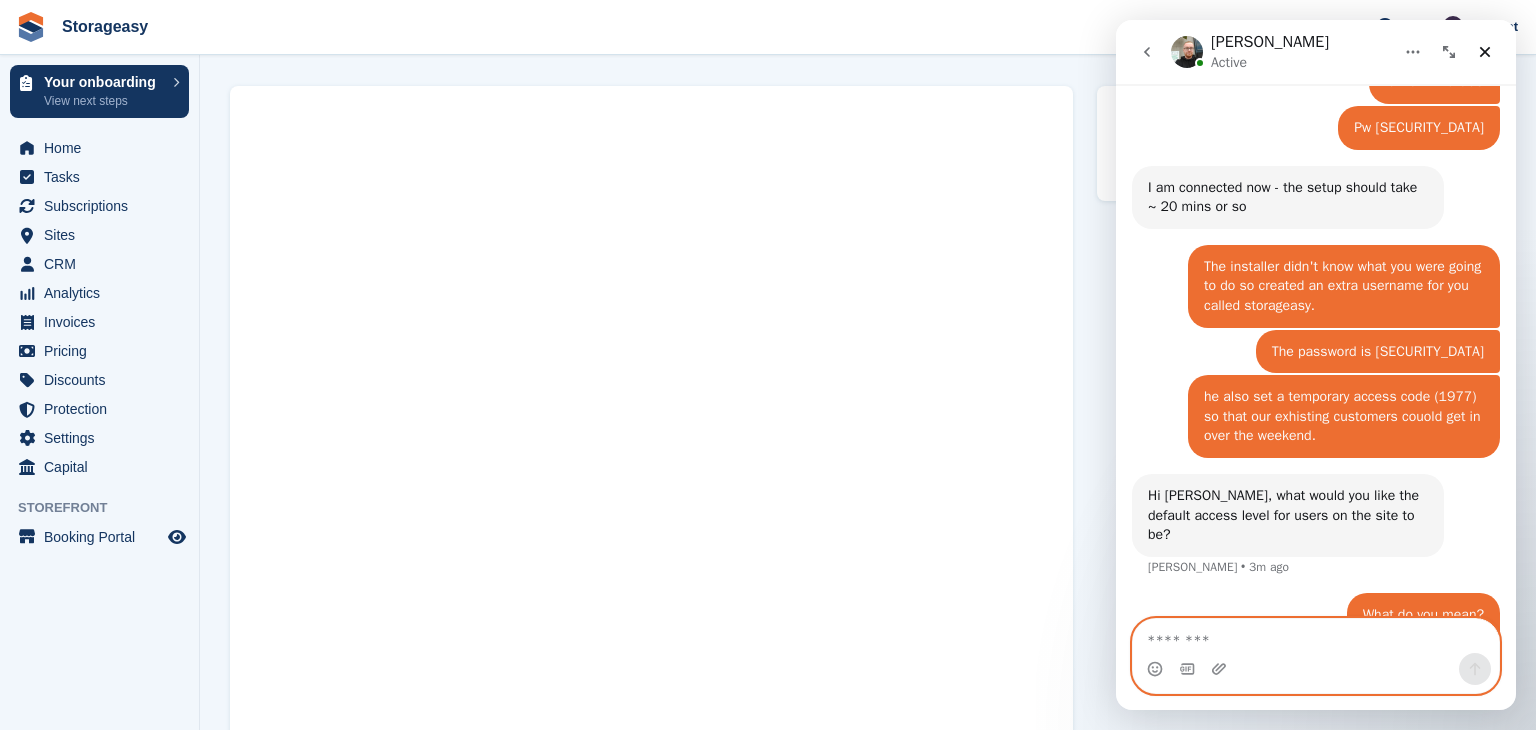 scroll, scrollTop: 2169, scrollLeft: 0, axis: vertical 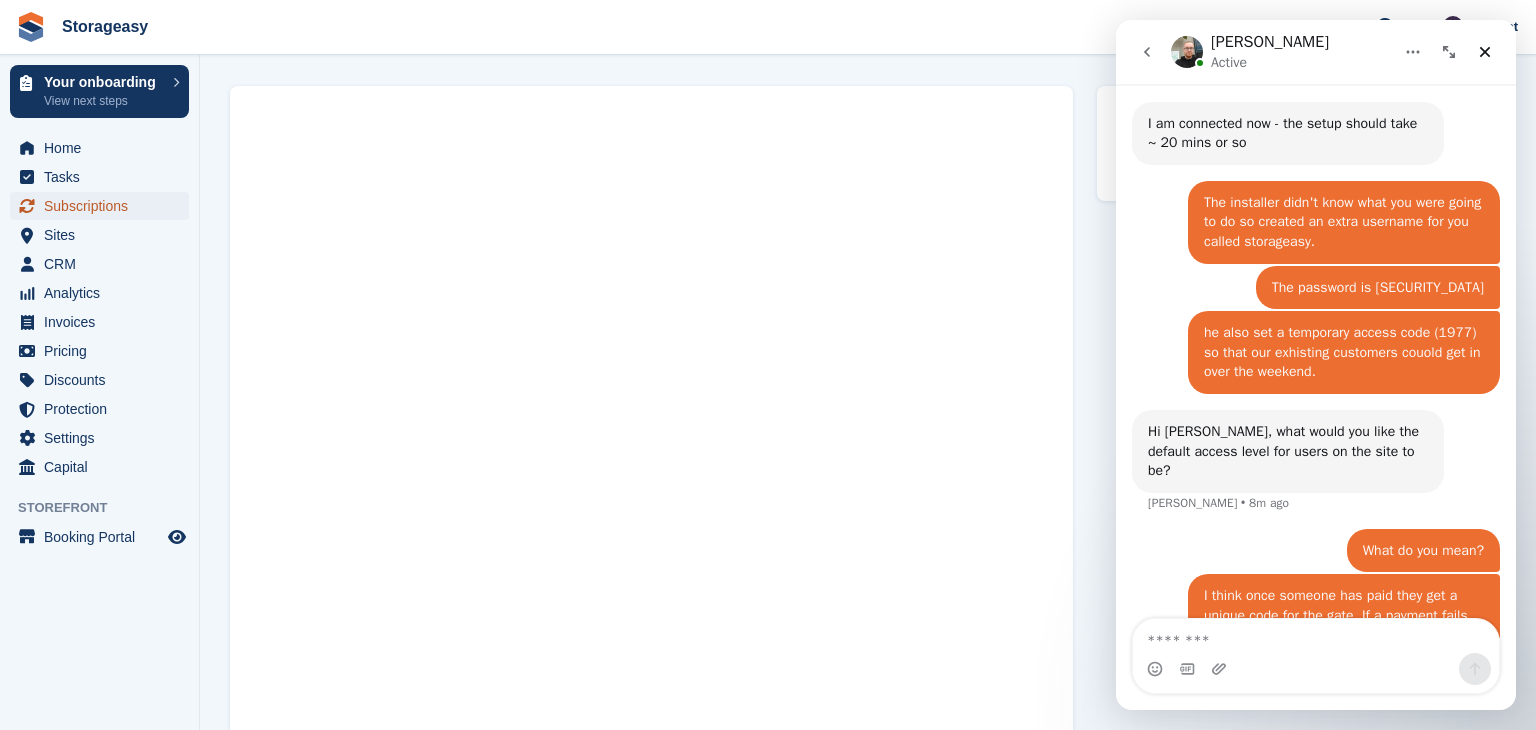 click on "Subscriptions" at bounding box center (104, 206) 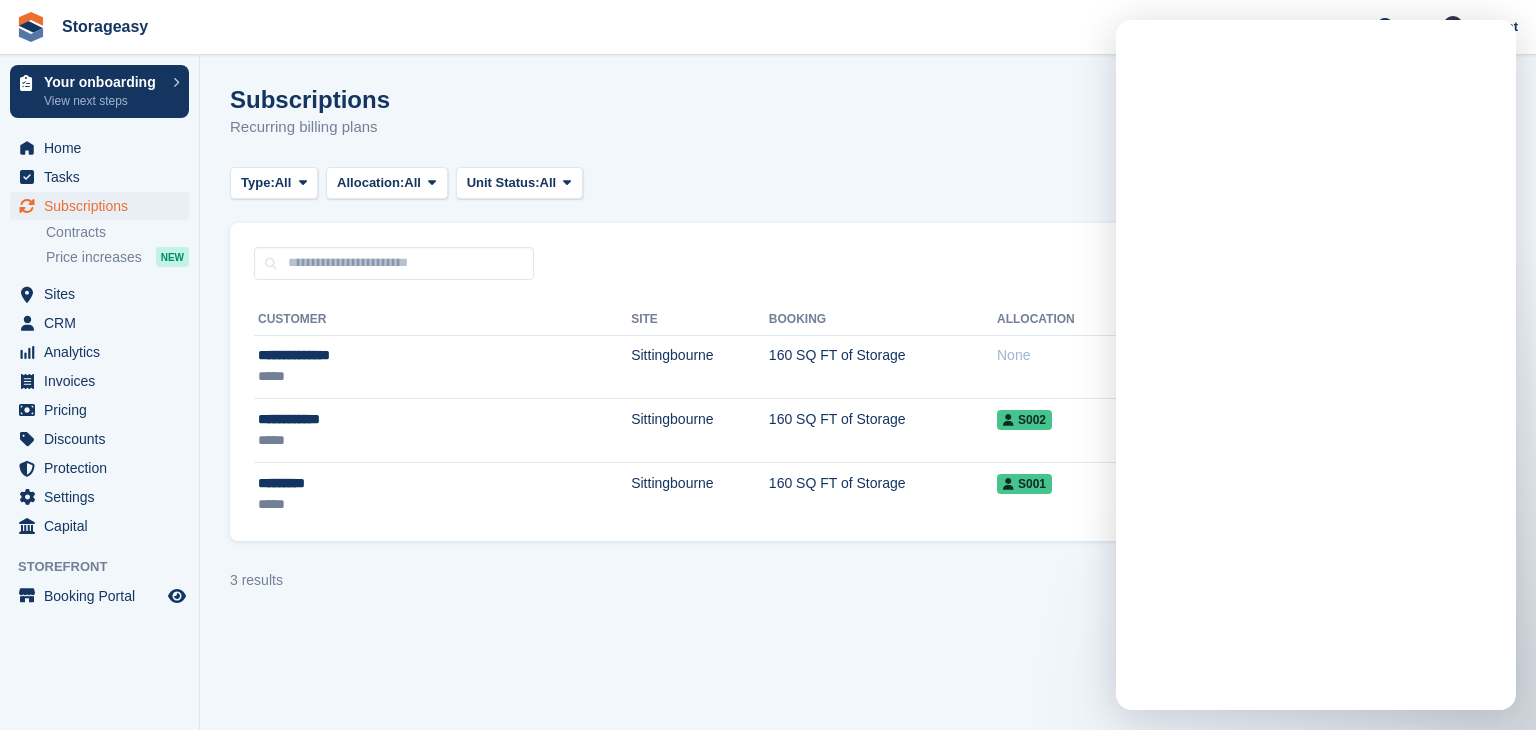 scroll, scrollTop: 0, scrollLeft: 0, axis: both 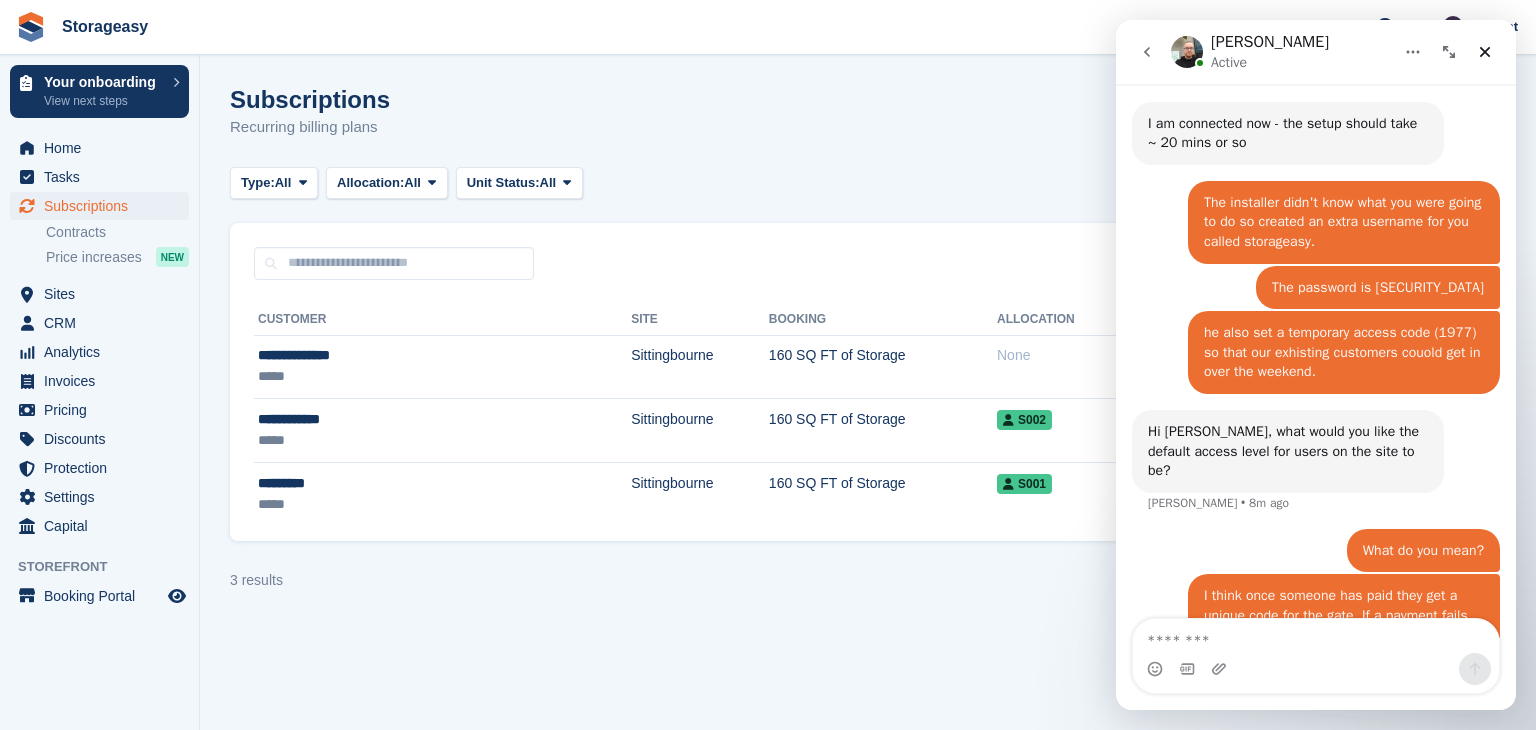 click 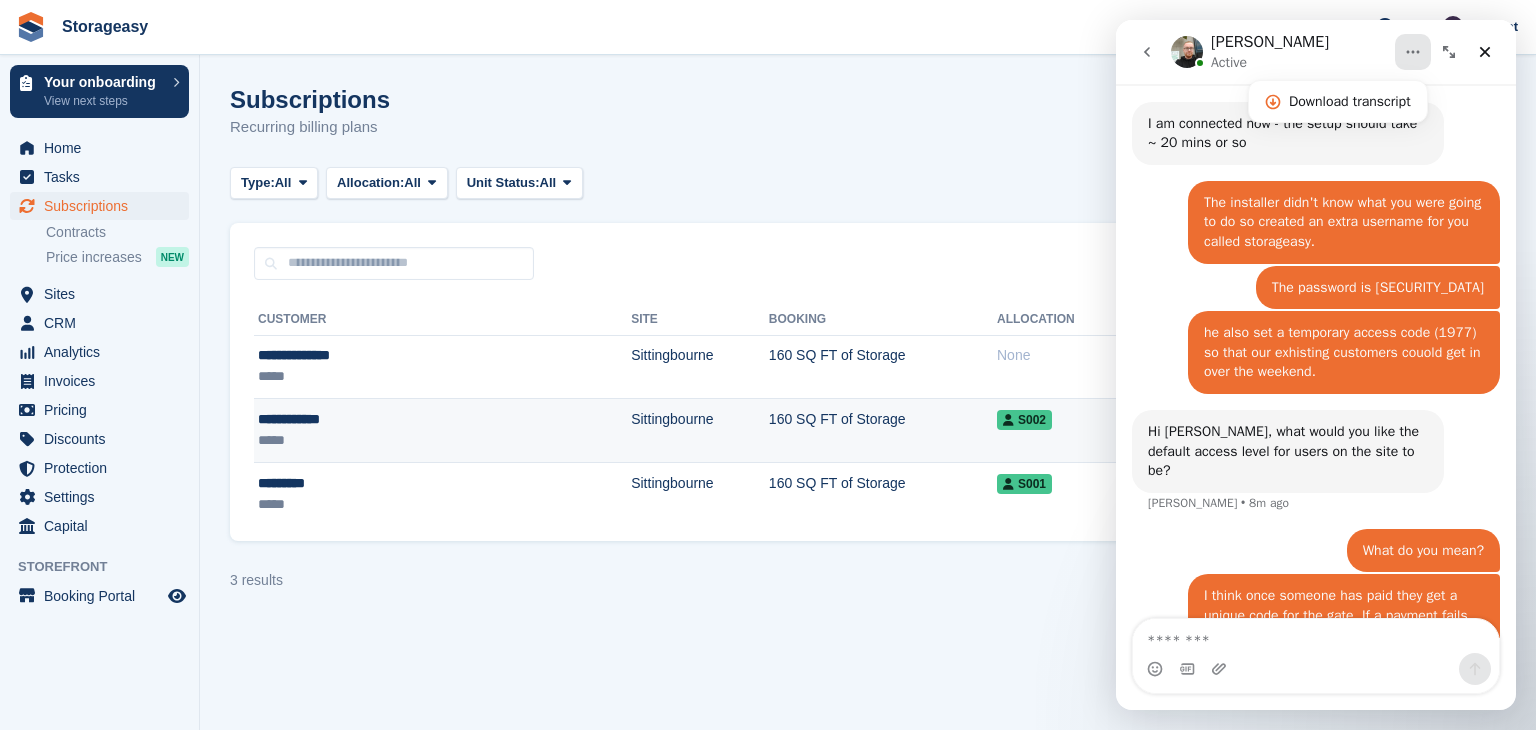 click on "Sittingbourne" at bounding box center (700, 431) 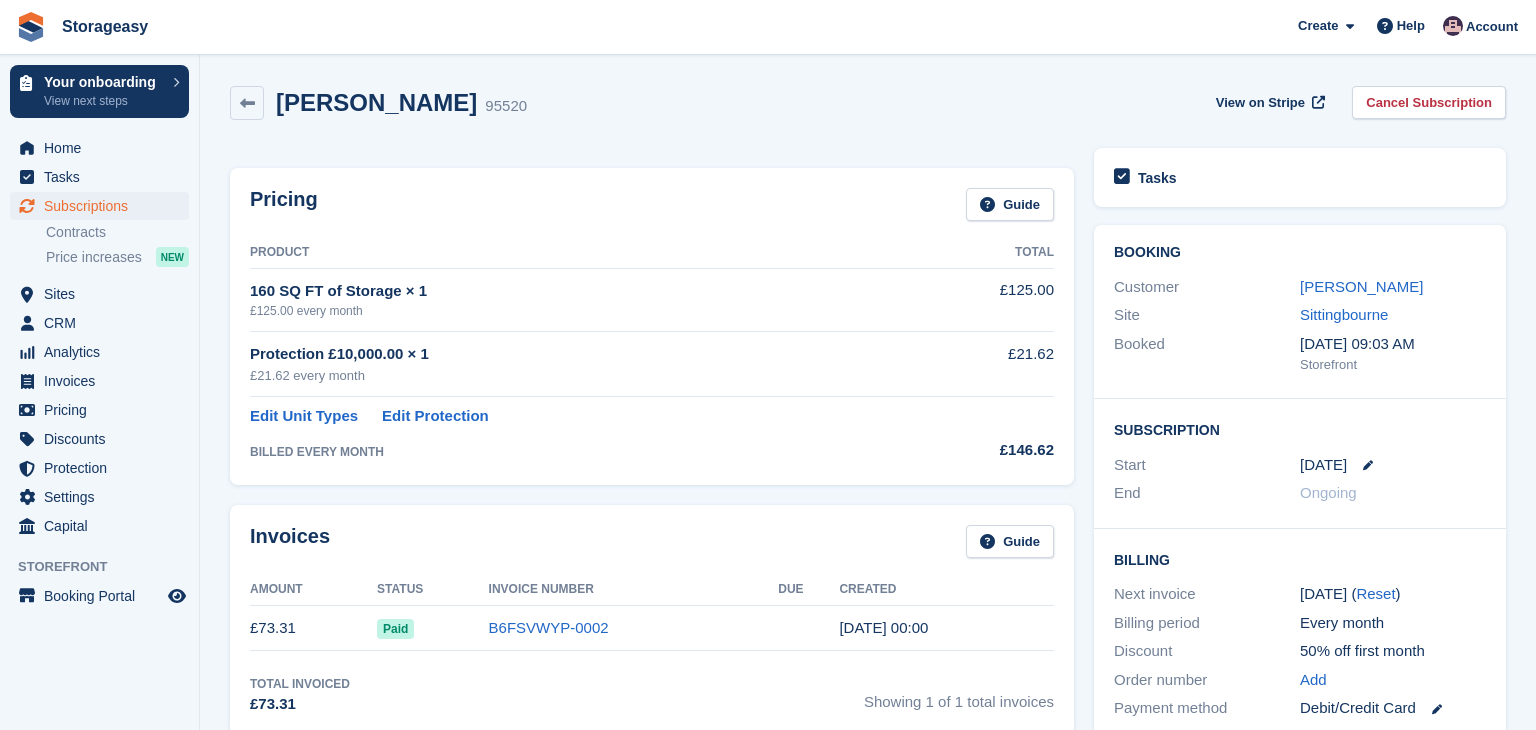 scroll, scrollTop: 0, scrollLeft: 0, axis: both 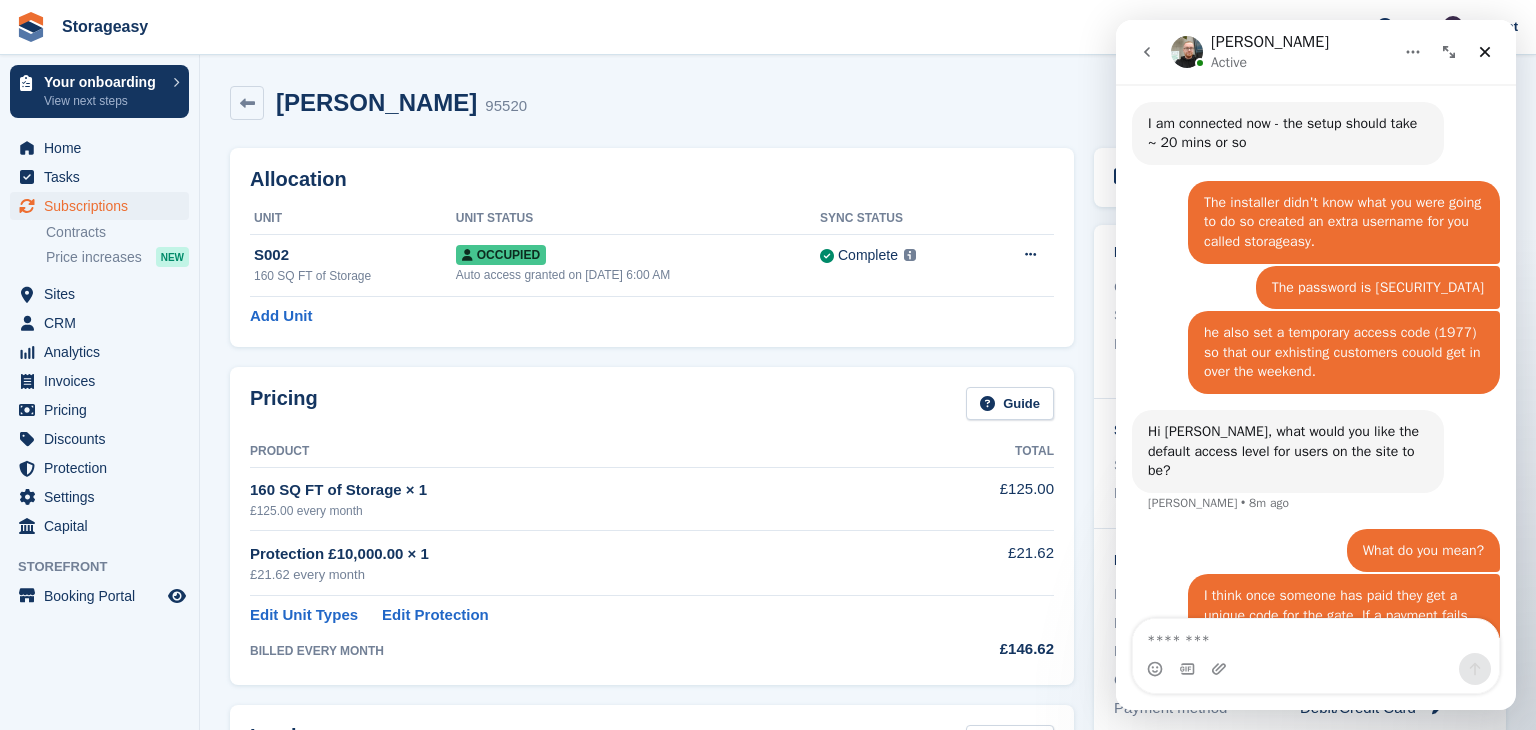 click at bounding box center (1413, 52) 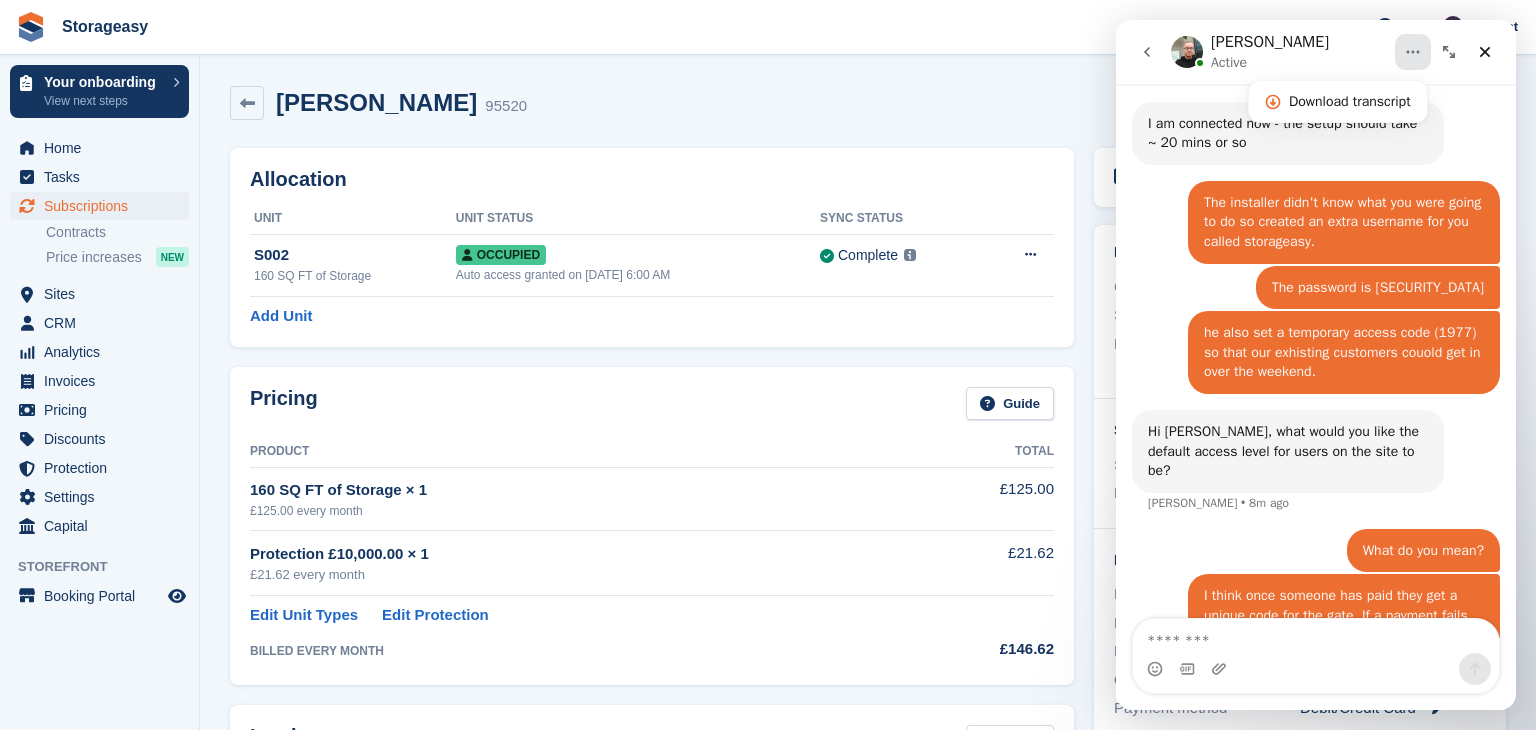 click at bounding box center [1413, 52] 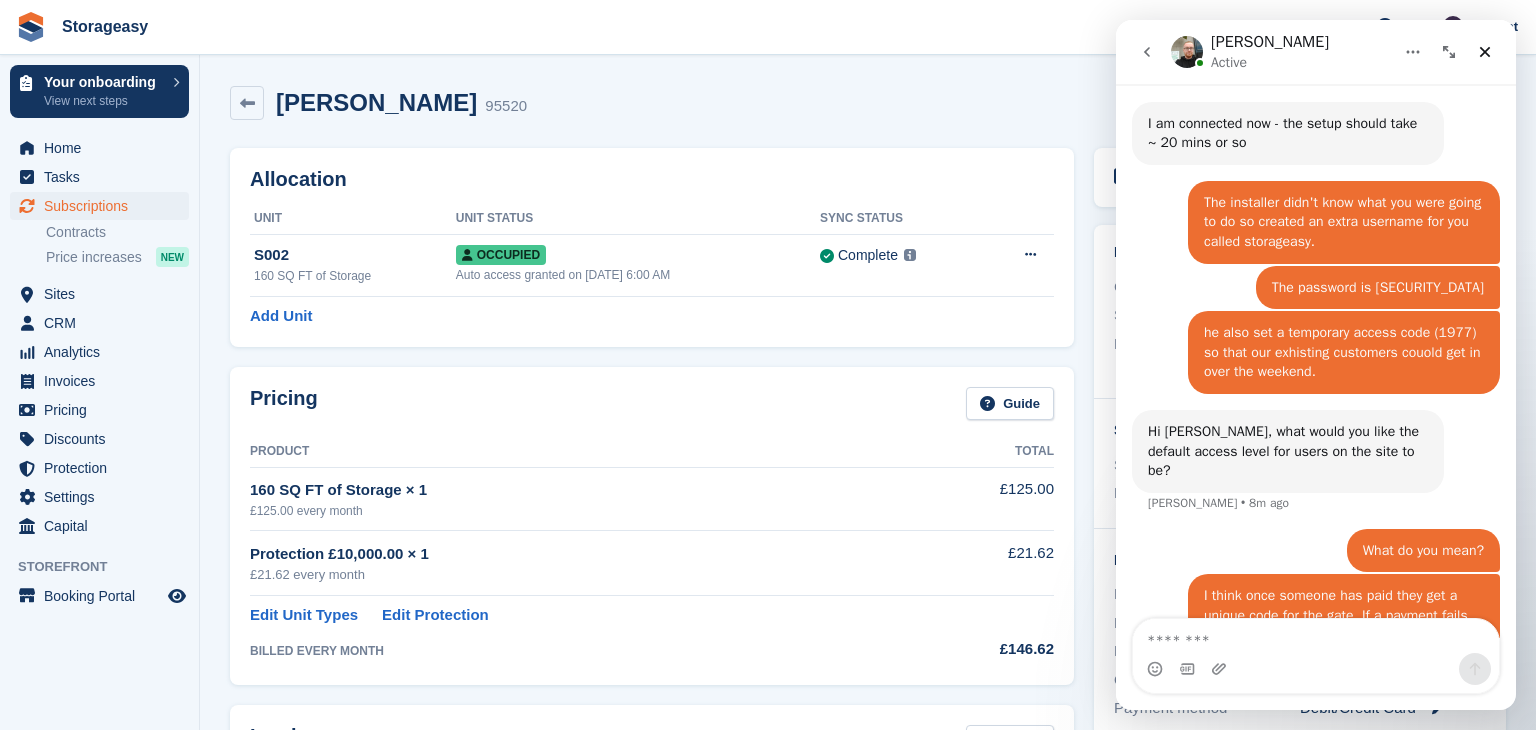 click 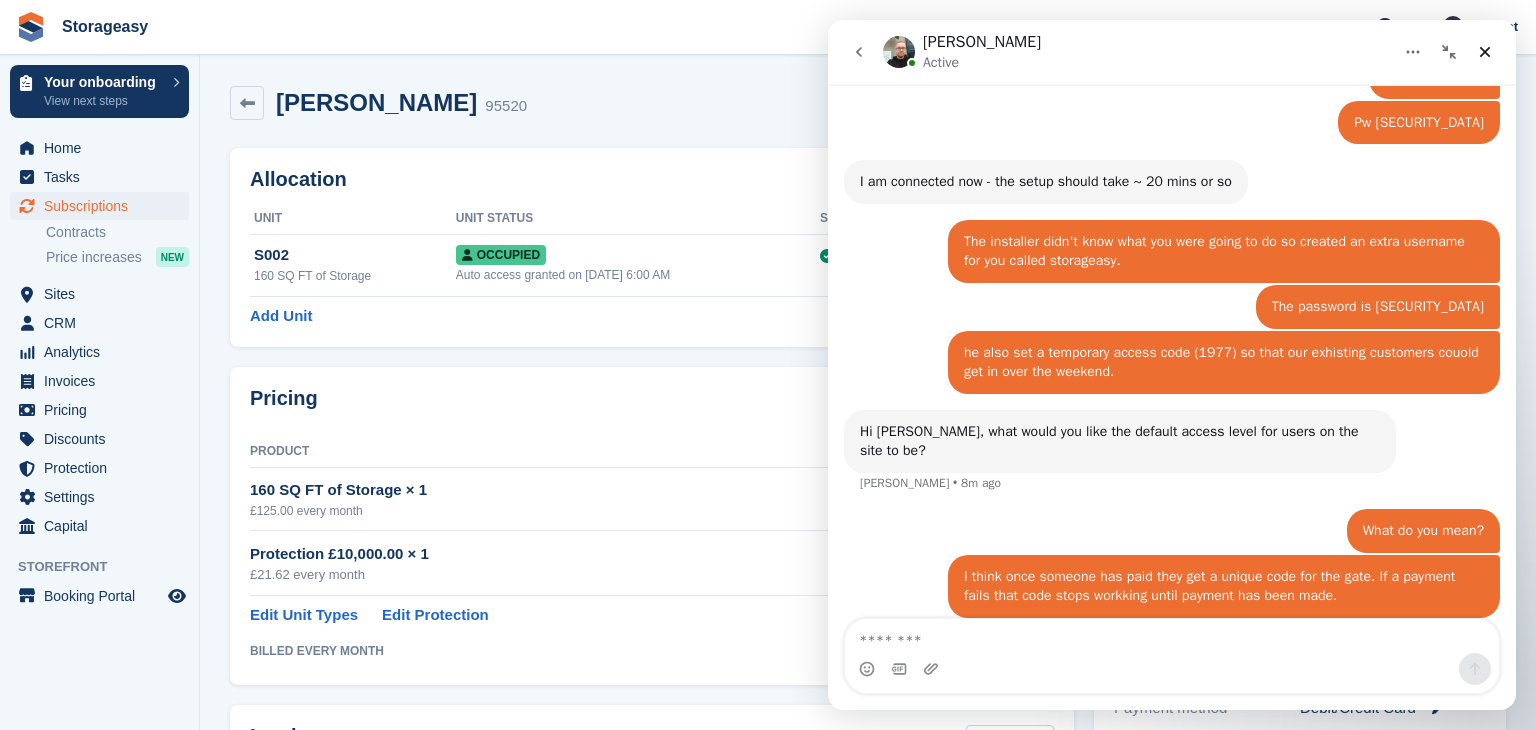 click 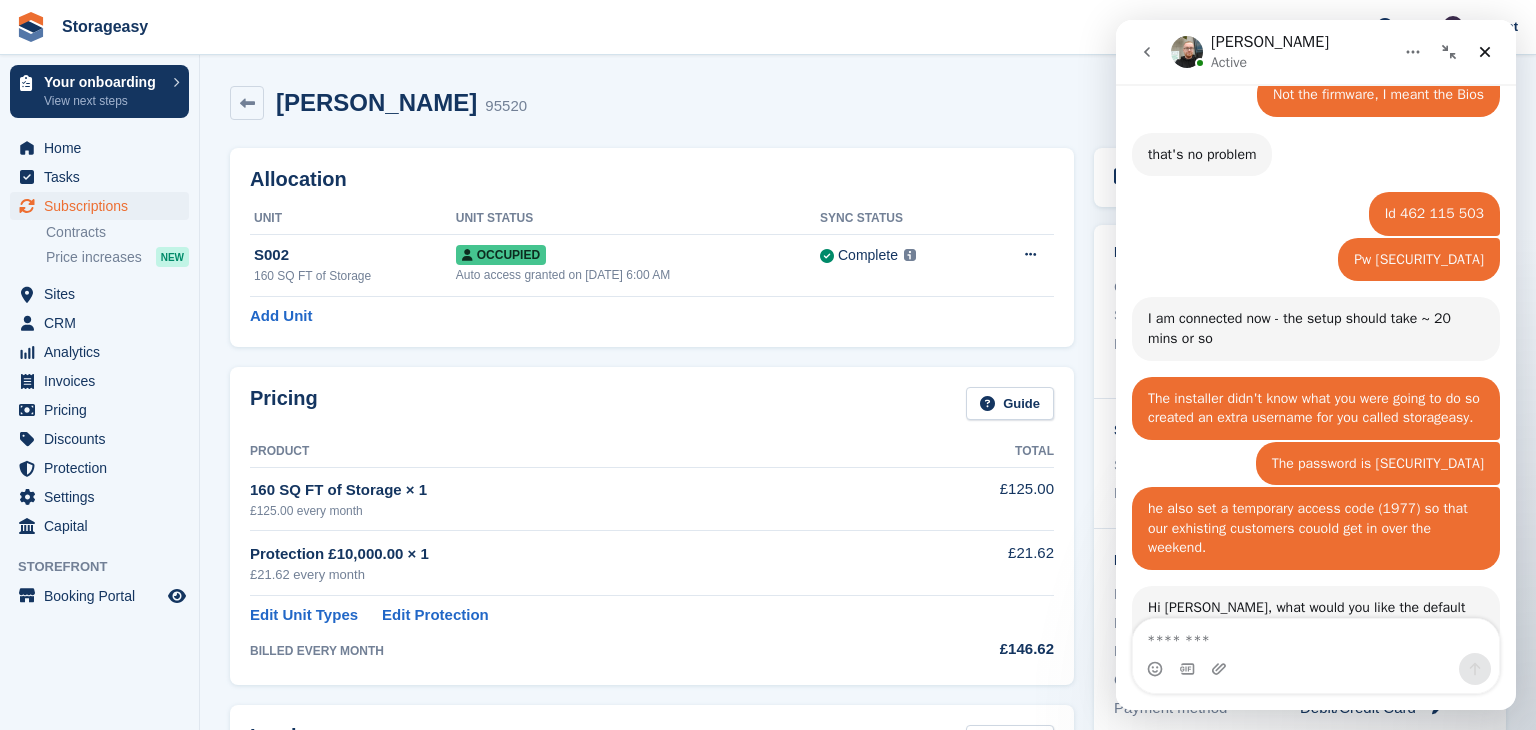 scroll, scrollTop: 2169, scrollLeft: 0, axis: vertical 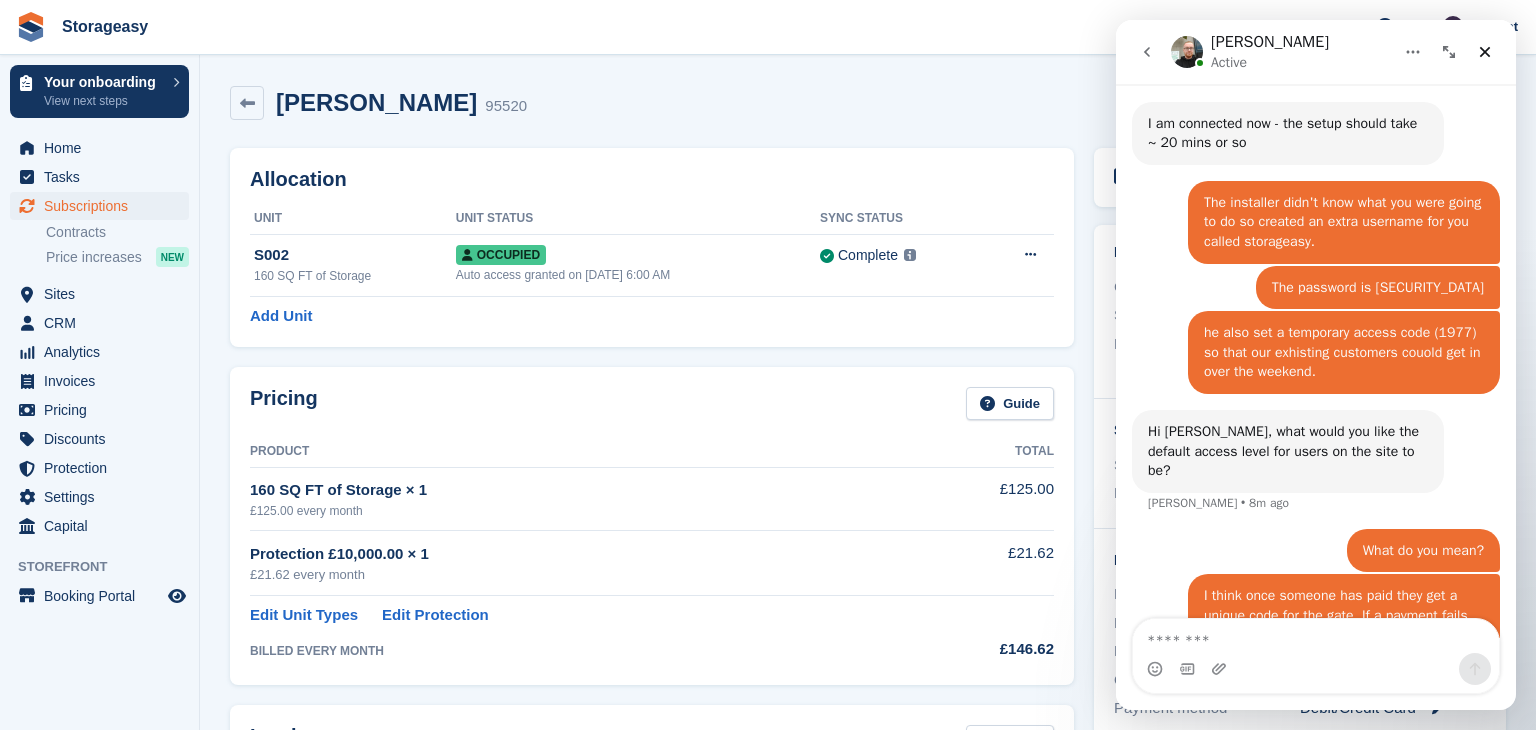 click 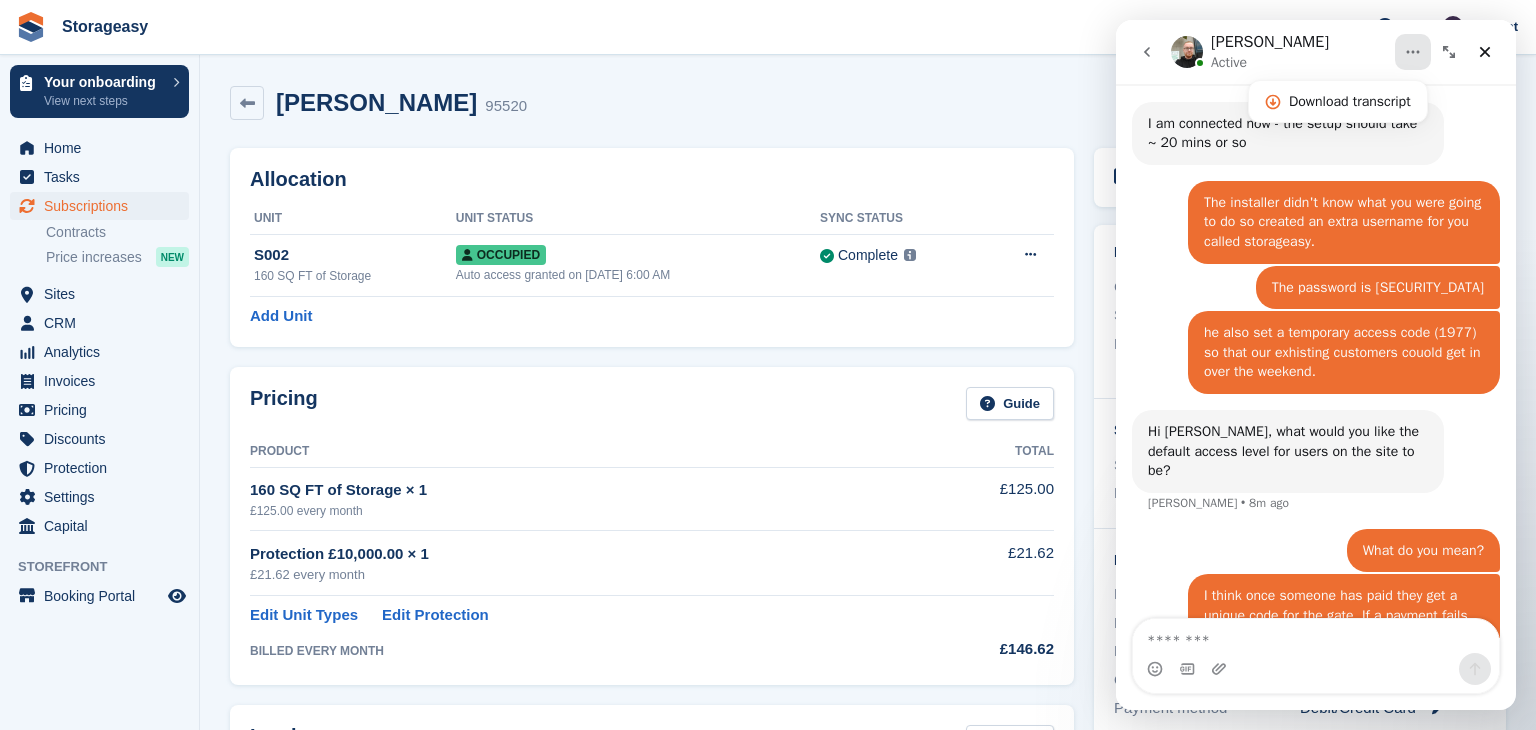 click on "Allocation
Unit
Unit Status
Sync Status
S002
160 SQ FT of Storage
Occupied
Auto access granted on 18th Jul,   6:00 AM
Complete
Last synced at 21 Jul,  11:24 AM
Learn more →
Overlock
Repossess
Deallocate
Add Unit" at bounding box center [652, 247] 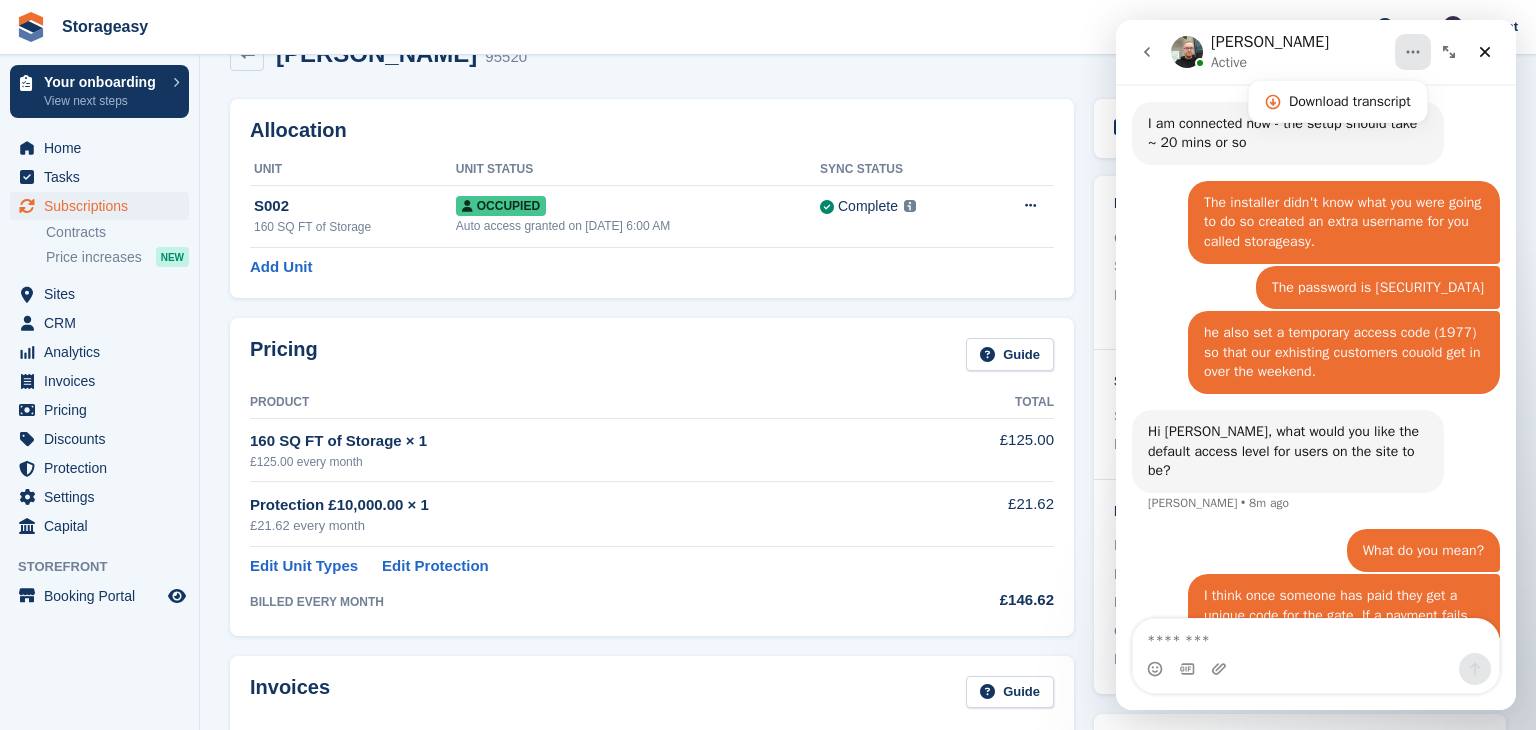 scroll, scrollTop: 0, scrollLeft: 0, axis: both 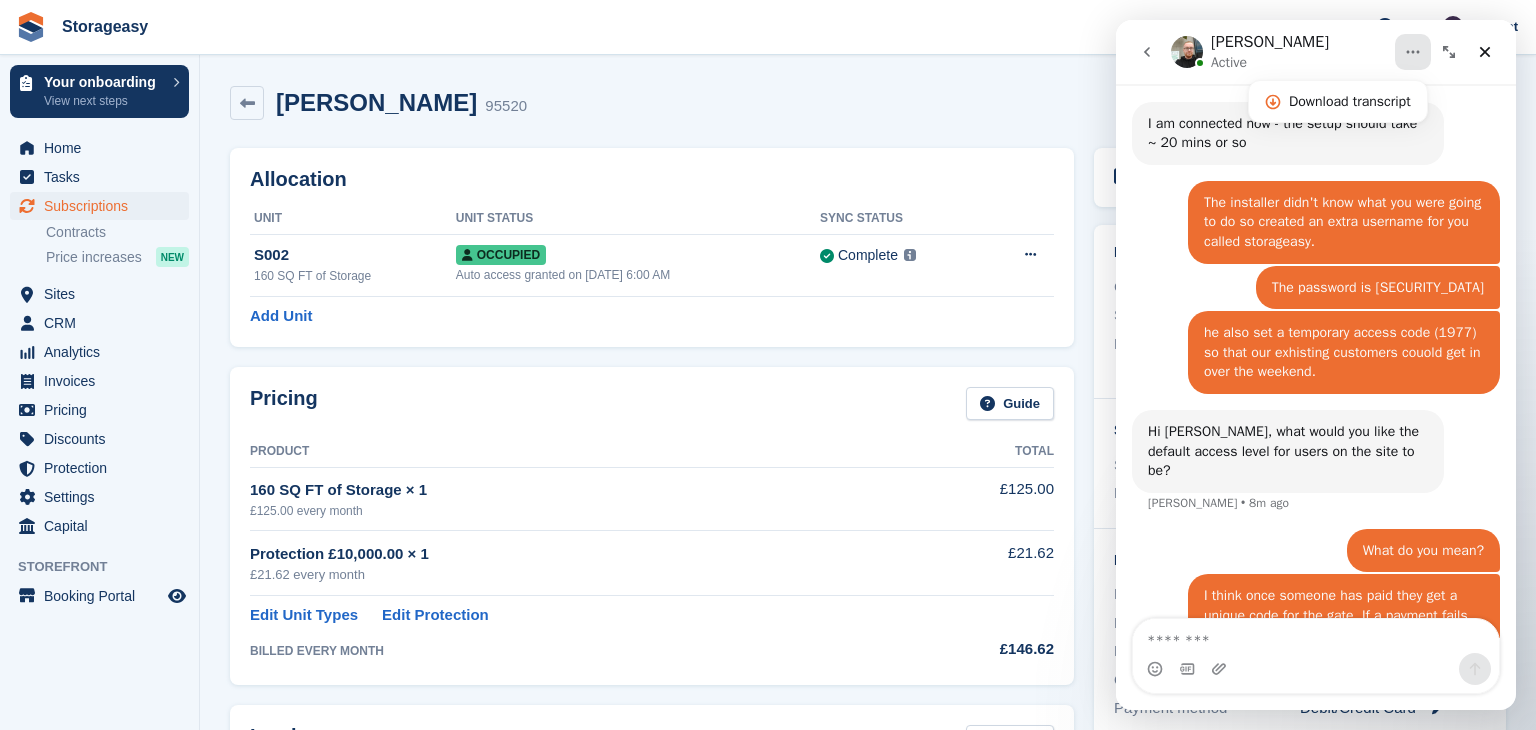 drag, startPoint x: 1313, startPoint y: 45, endPoint x: 1312, endPoint y: 26, distance: 19.026299 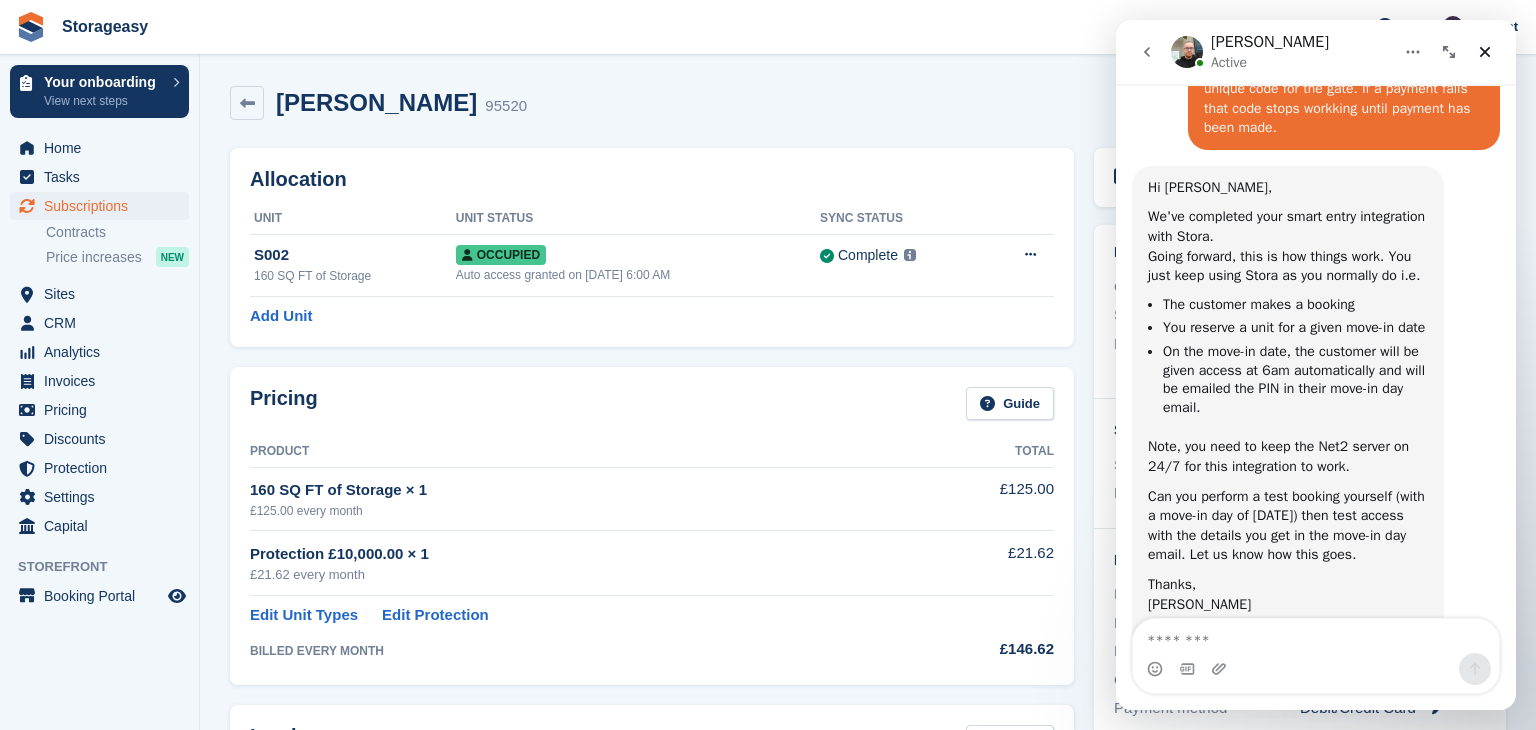 scroll, scrollTop: 2685, scrollLeft: 0, axis: vertical 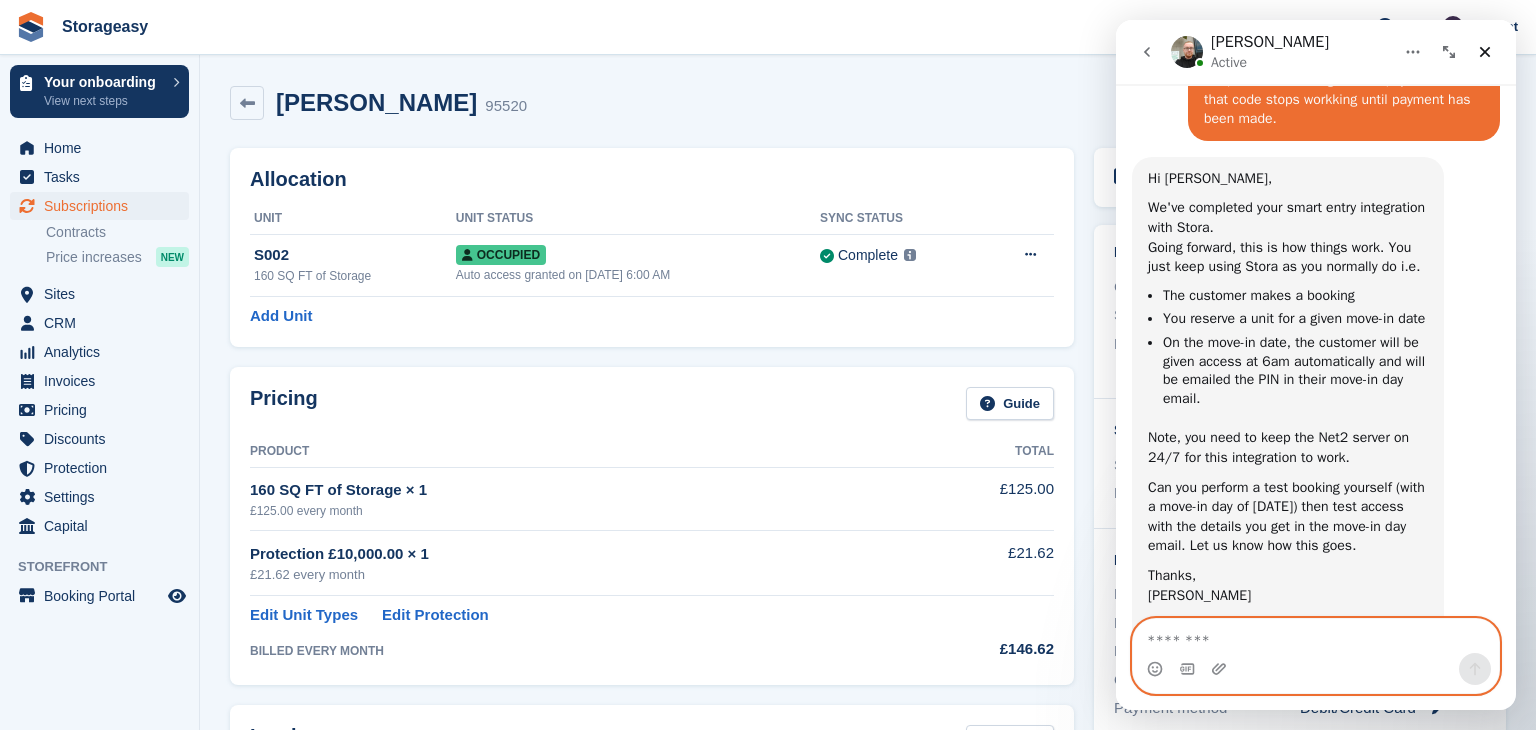 click at bounding box center (1316, 636) 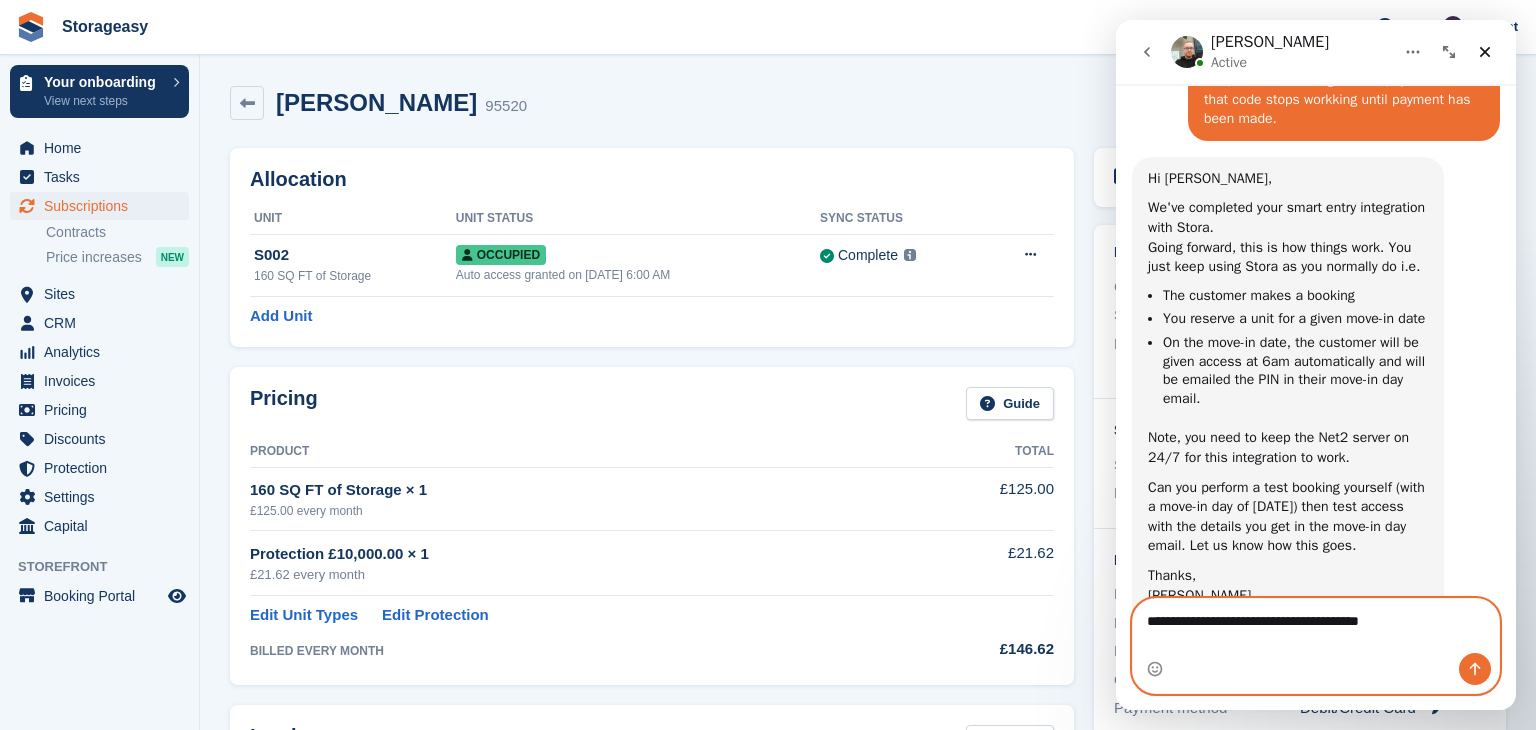 type on "**********" 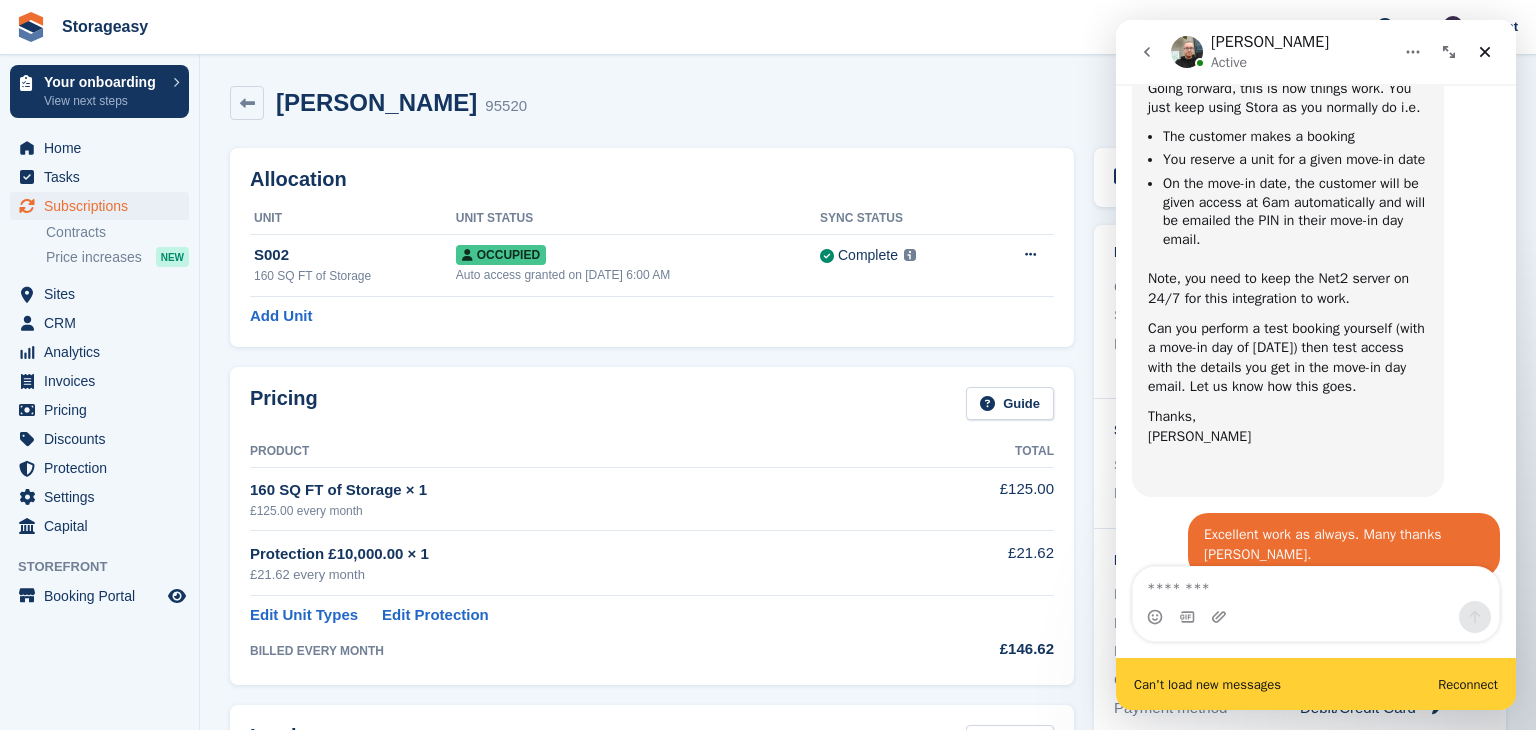 scroll, scrollTop: 2896, scrollLeft: 0, axis: vertical 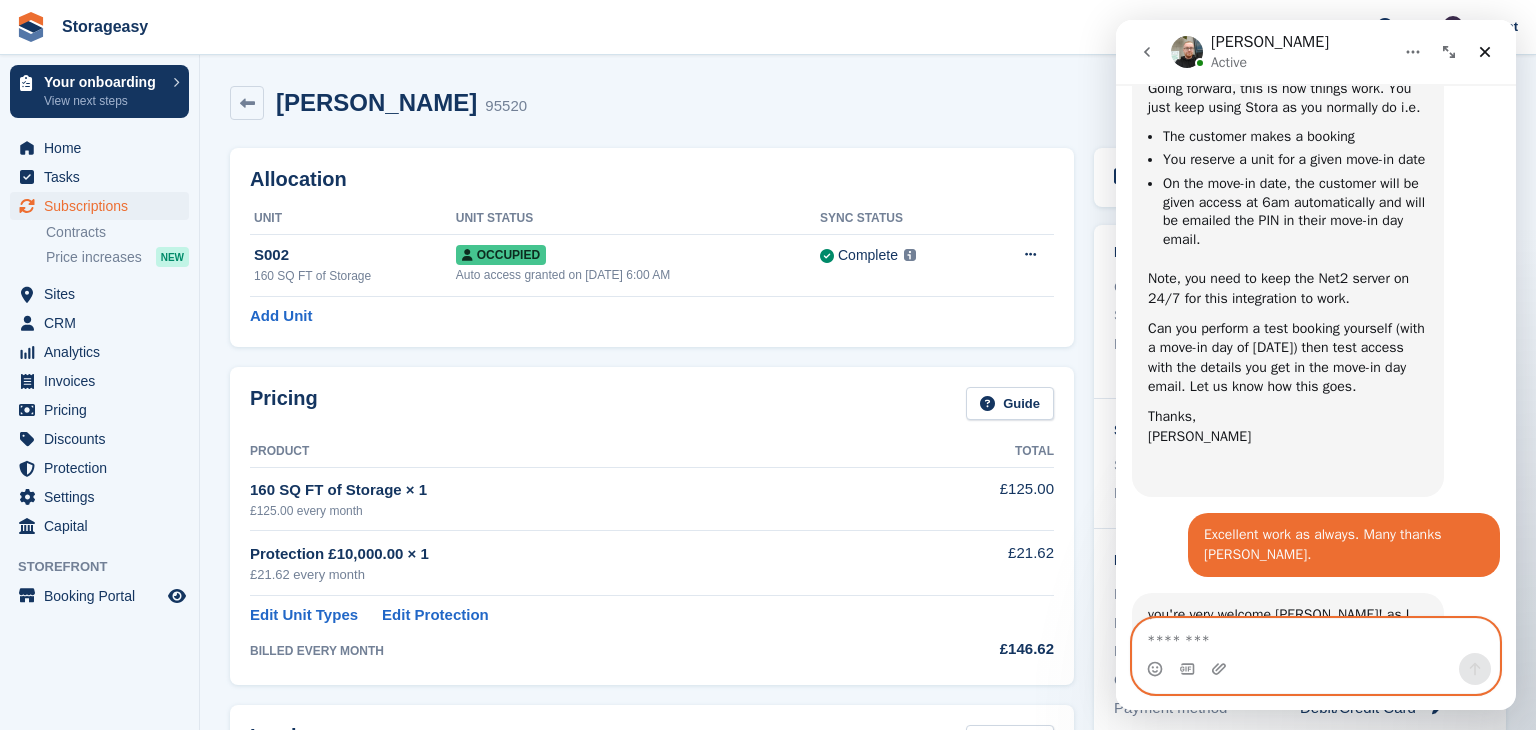 click at bounding box center (1316, 636) 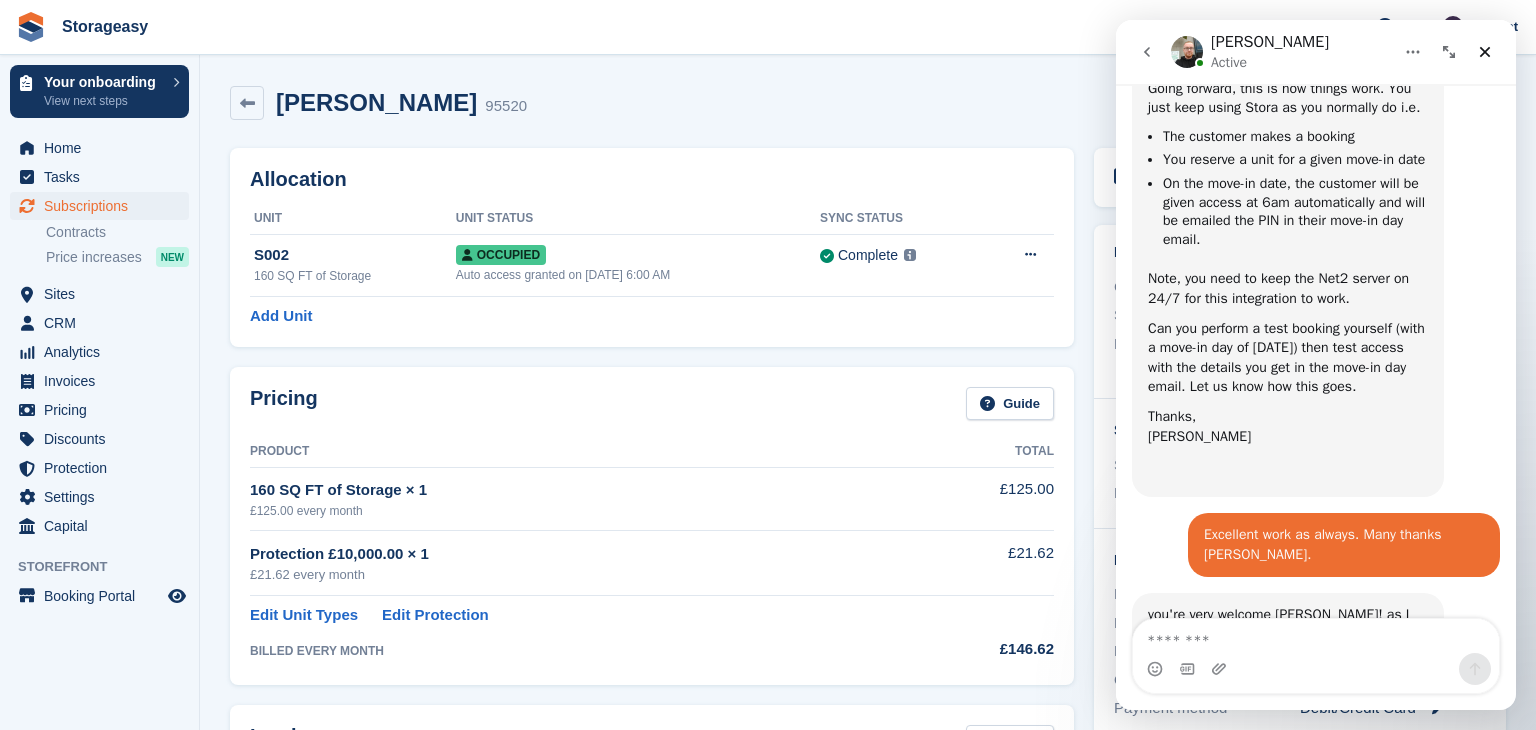 click 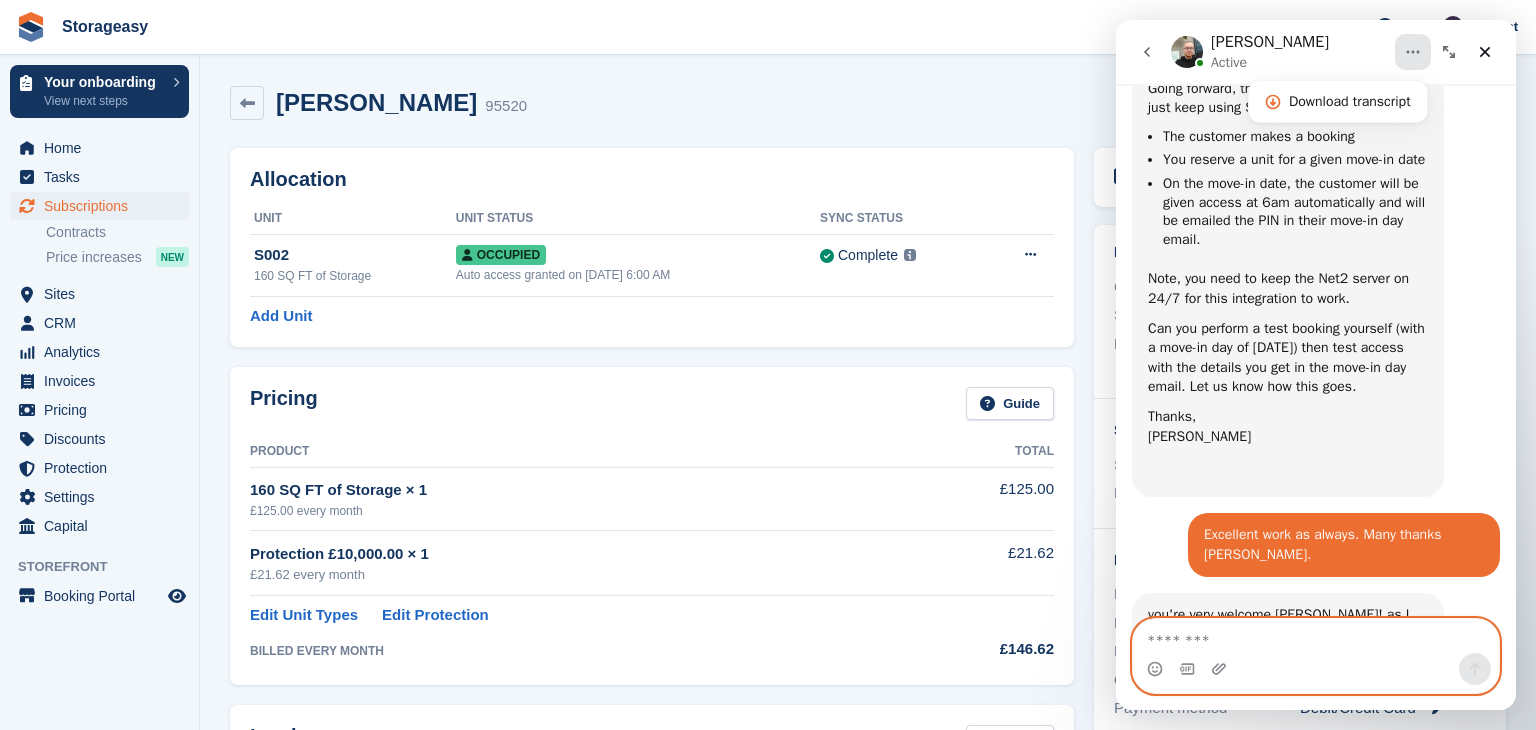 click at bounding box center (1316, 636) 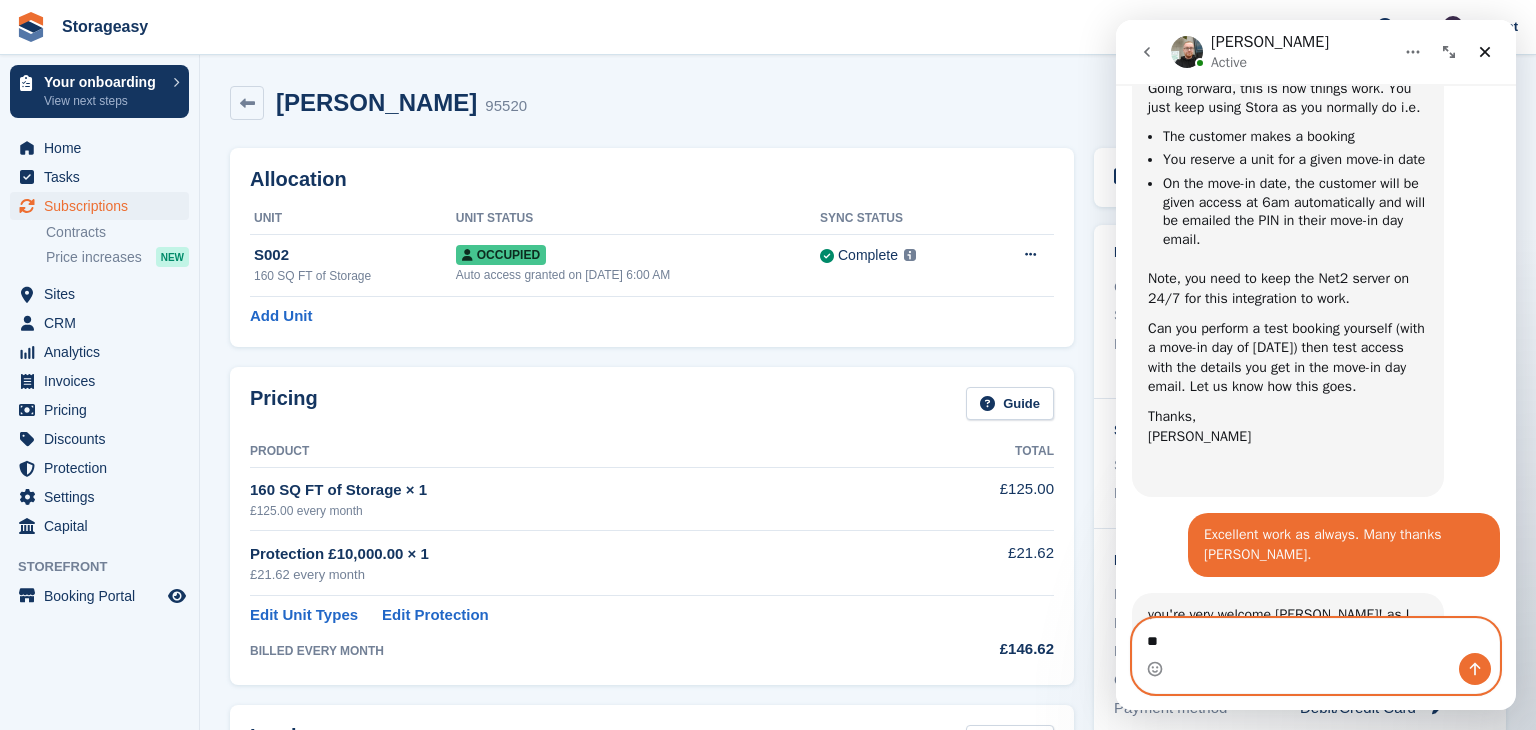 type on "*" 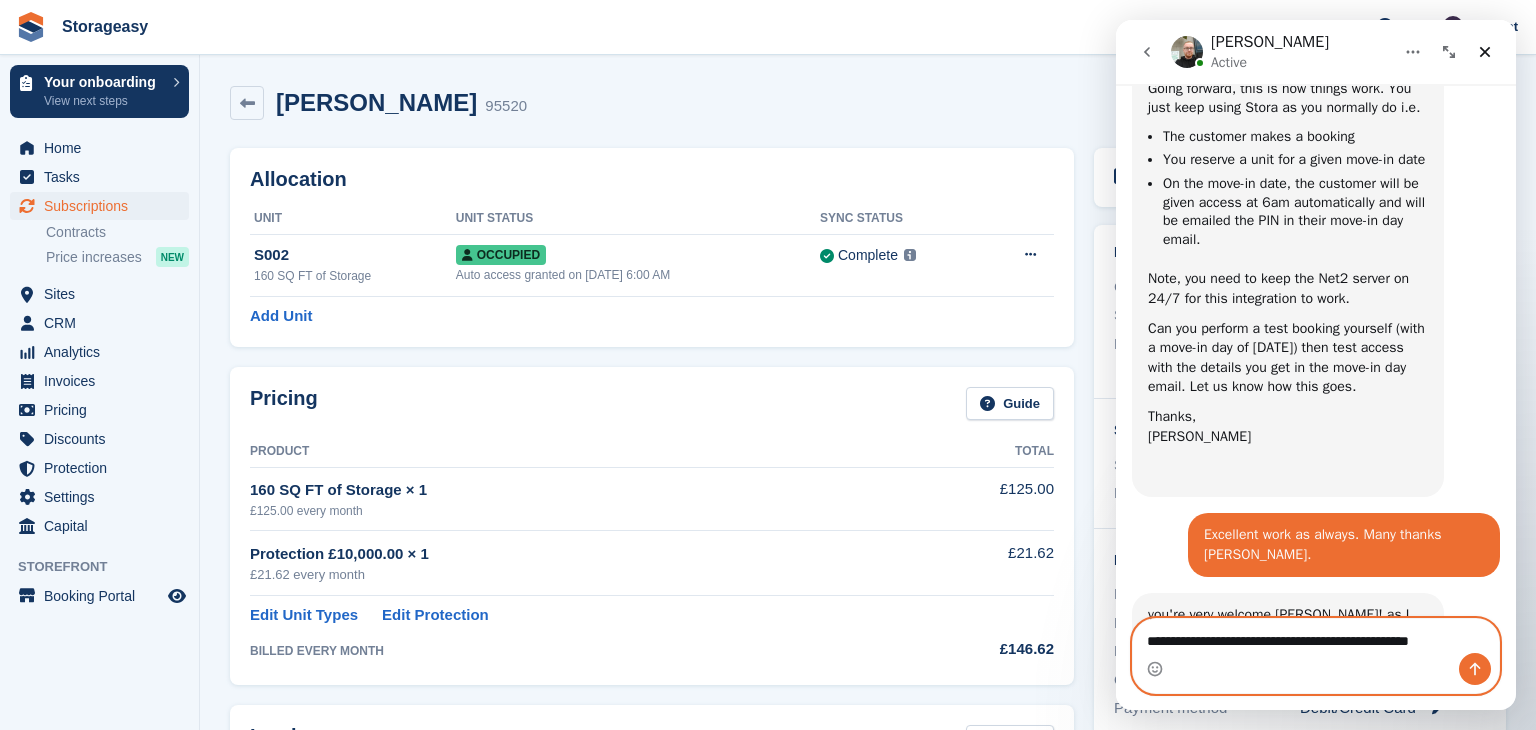 type on "**********" 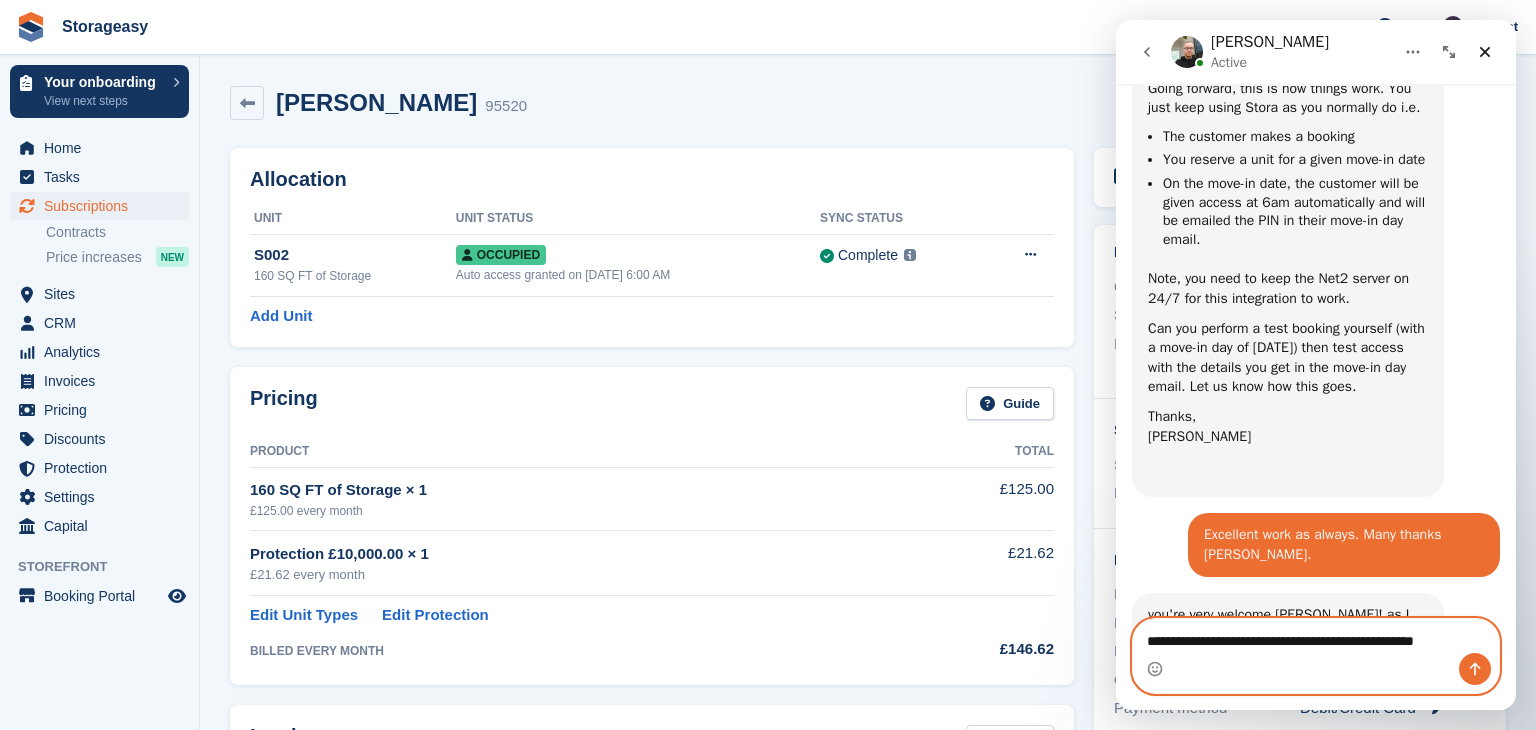 type 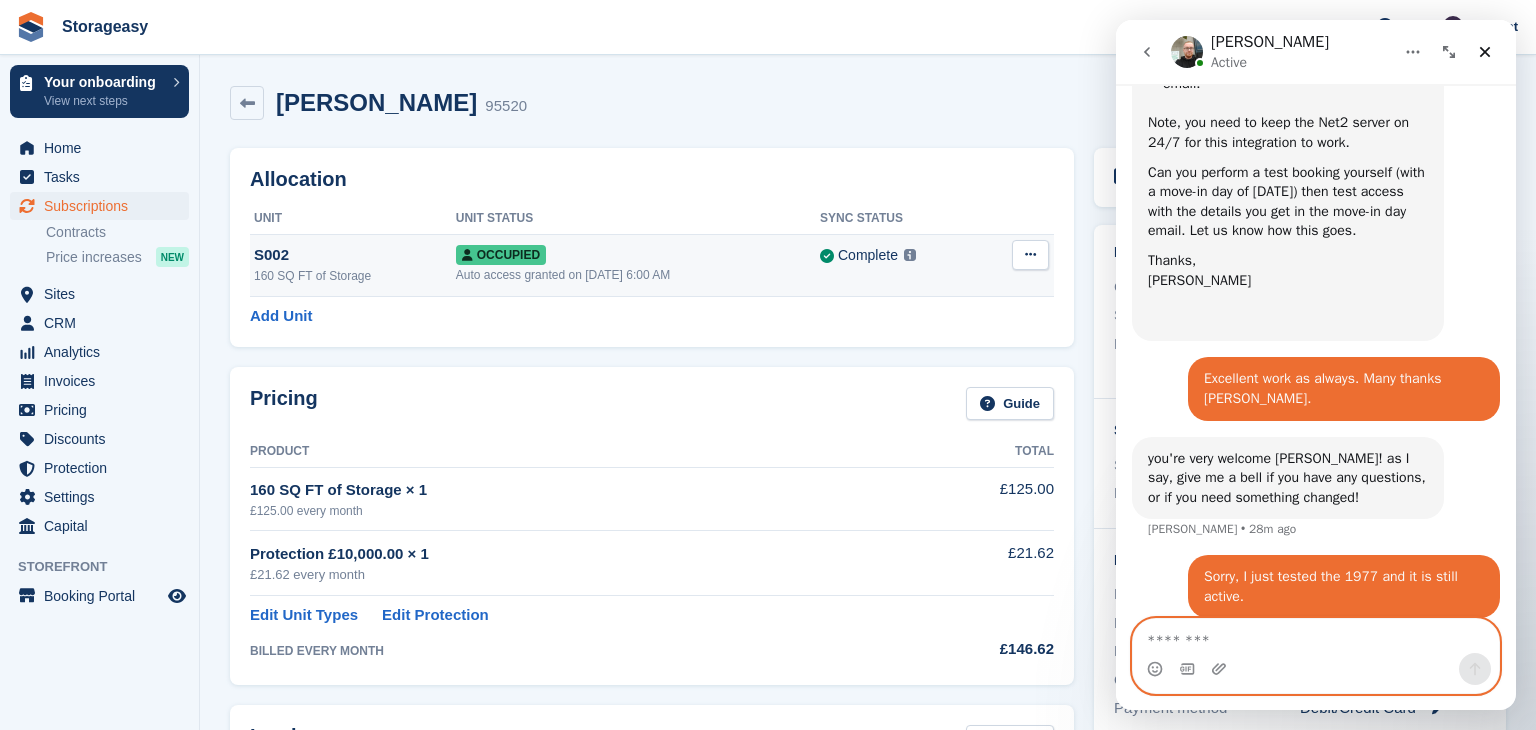 scroll, scrollTop: 2923, scrollLeft: 0, axis: vertical 